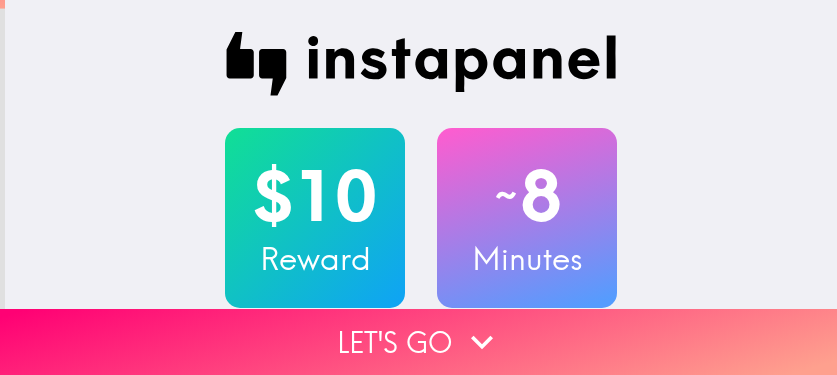 scroll, scrollTop: 0, scrollLeft: 0, axis: both 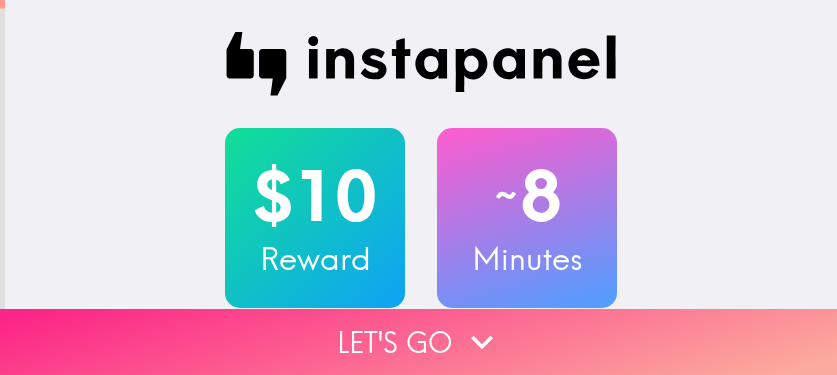 click on "Let's go" at bounding box center (418, 342) 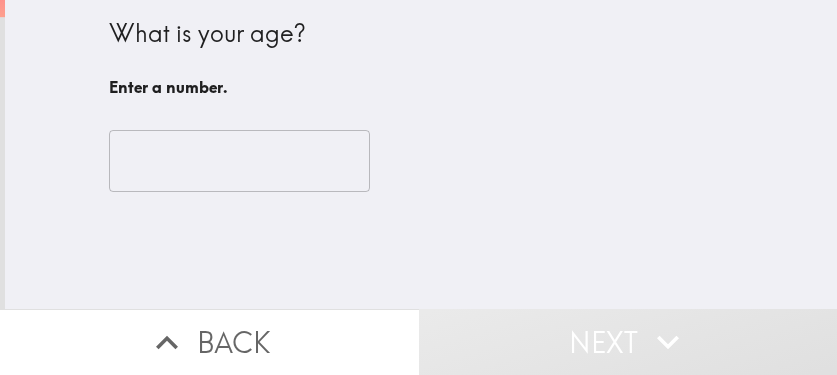 click on "​" at bounding box center [421, 161] 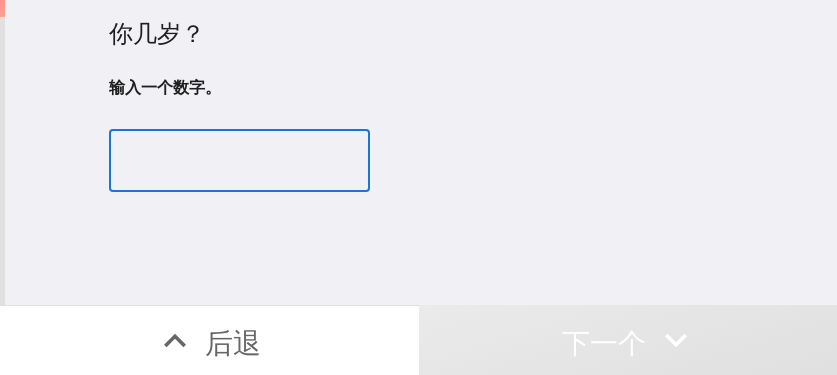 click at bounding box center [239, 161] 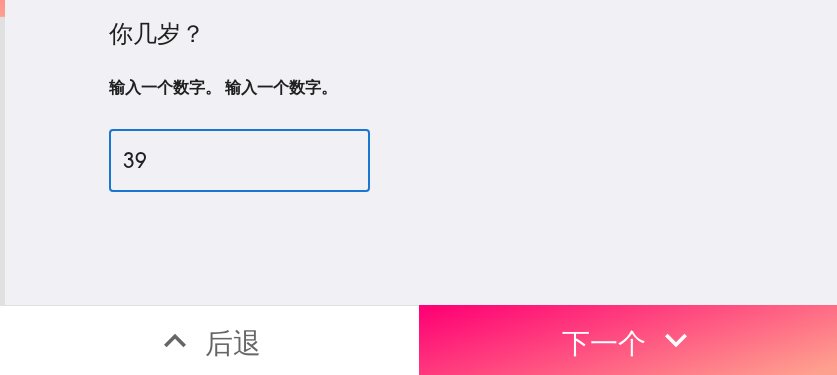 type on "39" 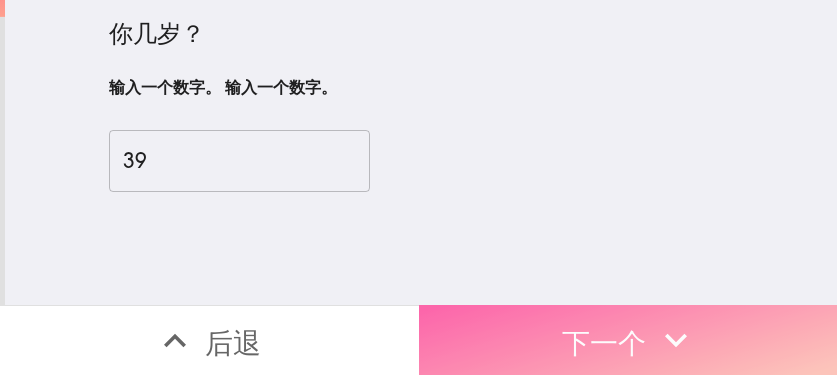 click on "下一个" at bounding box center [604, 342] 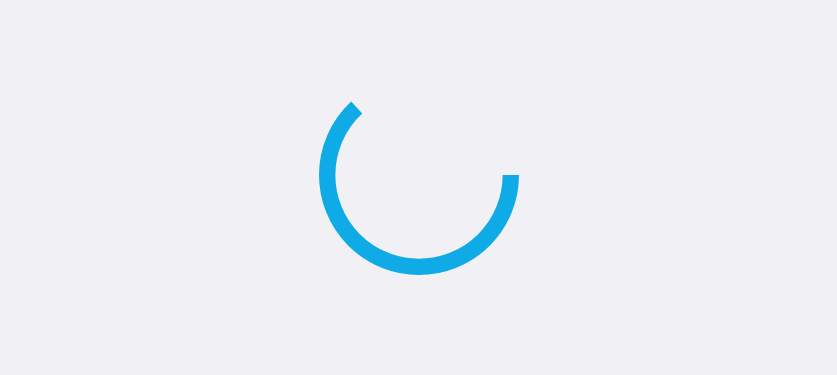 scroll, scrollTop: 0, scrollLeft: 0, axis: both 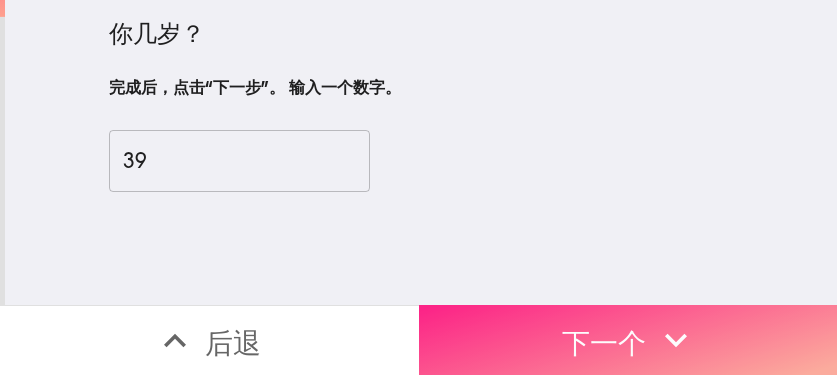 click 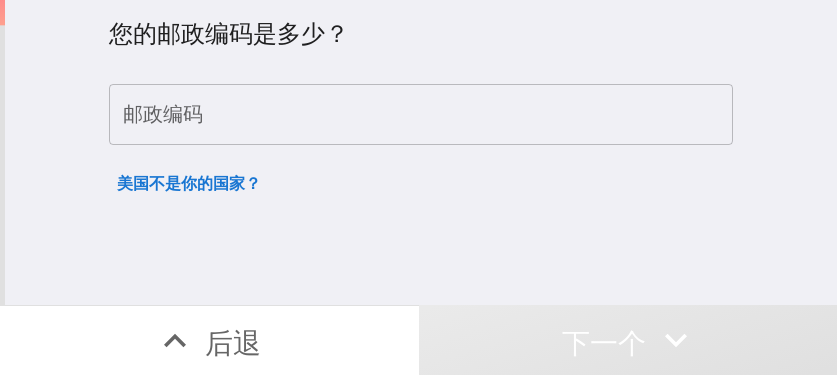 type 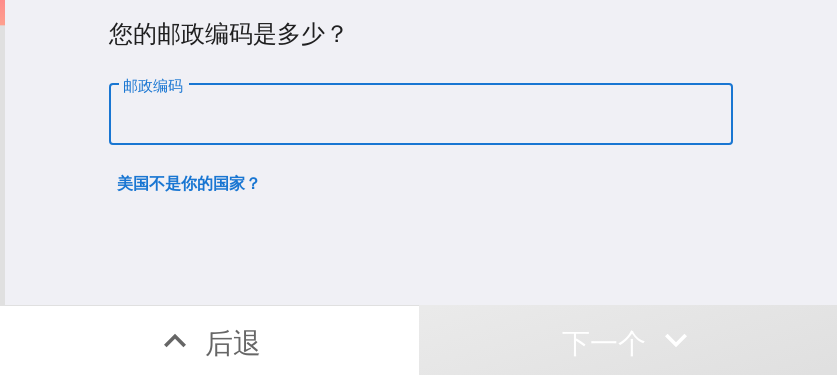 paste on "11373" 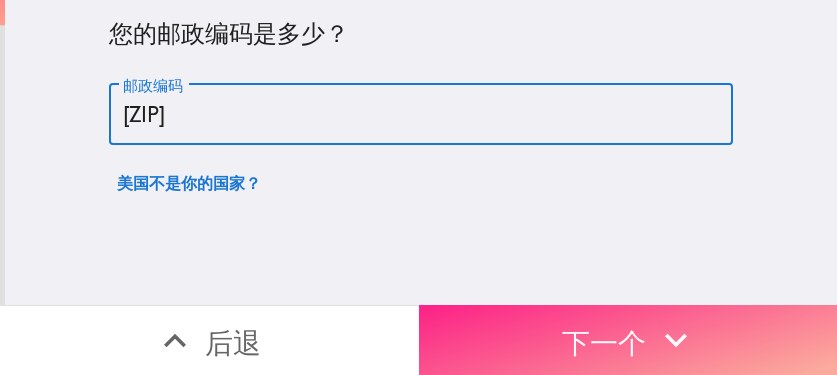 type on "11373" 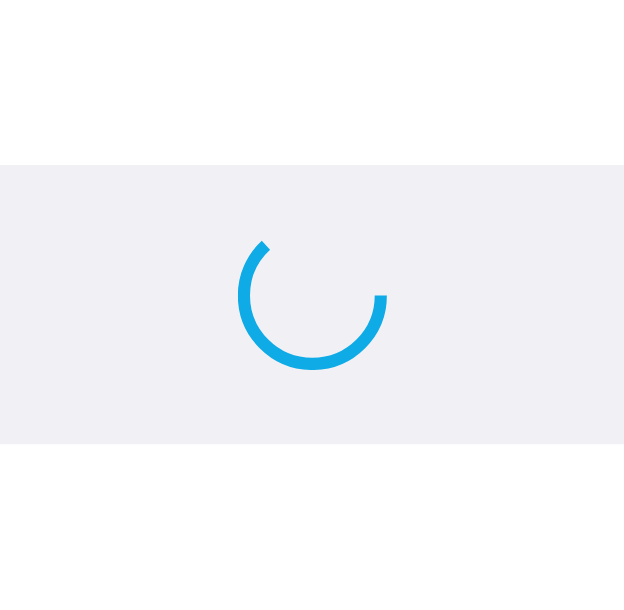scroll, scrollTop: 0, scrollLeft: 0, axis: both 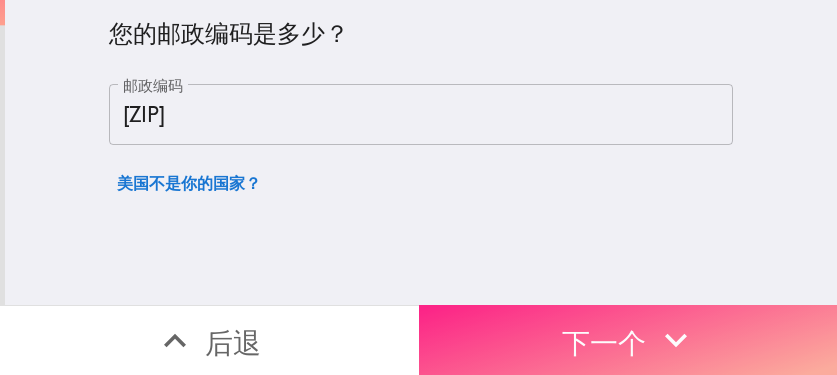 click on "下一个" at bounding box center (628, 340) 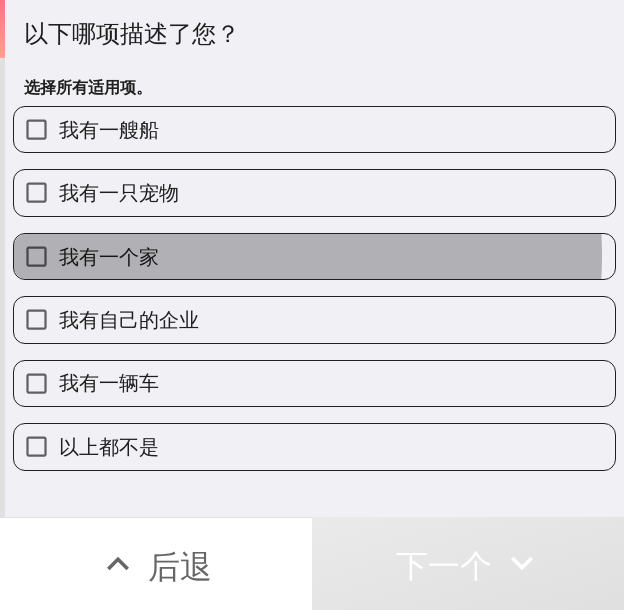 click on "我有一个家" at bounding box center (314, 256) 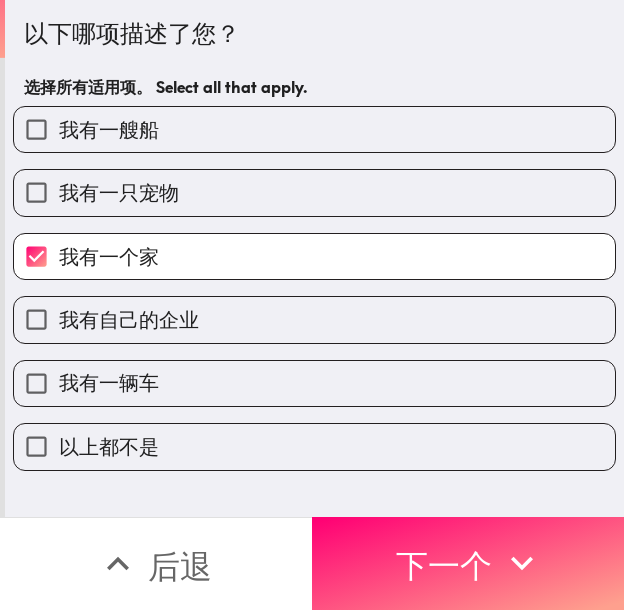 click on "我有自己的企业" at bounding box center [314, 319] 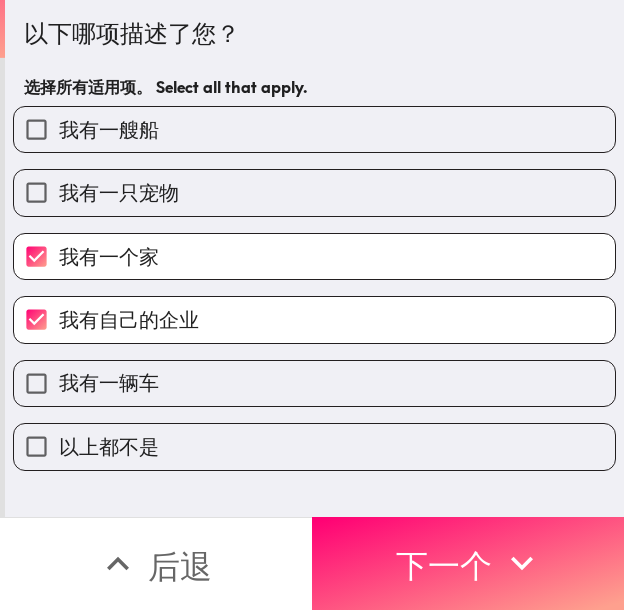 click on "我有一辆车" at bounding box center (314, 383) 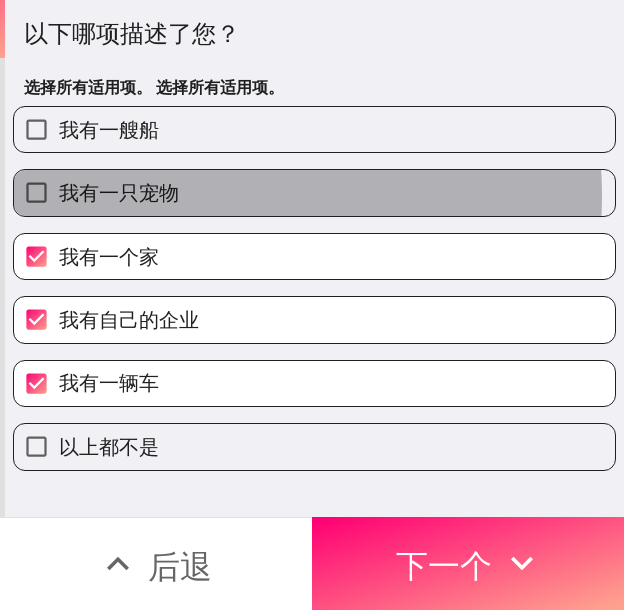 click on "我有一只宠物" at bounding box center [314, 192] 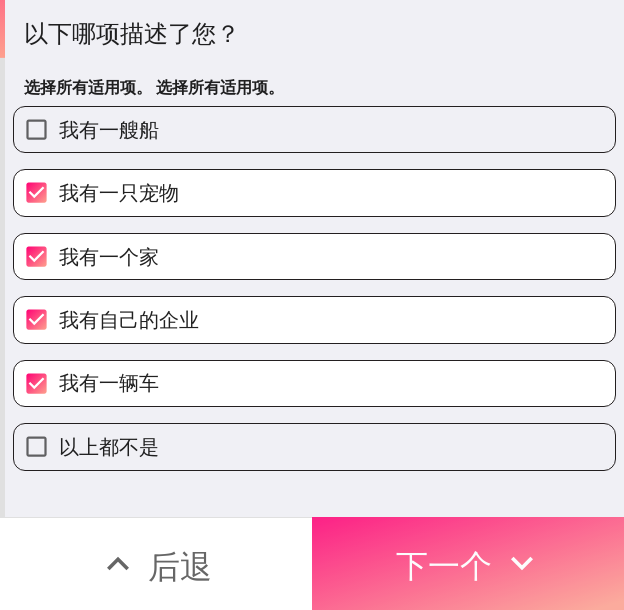 click on "下一个" at bounding box center (444, 566) 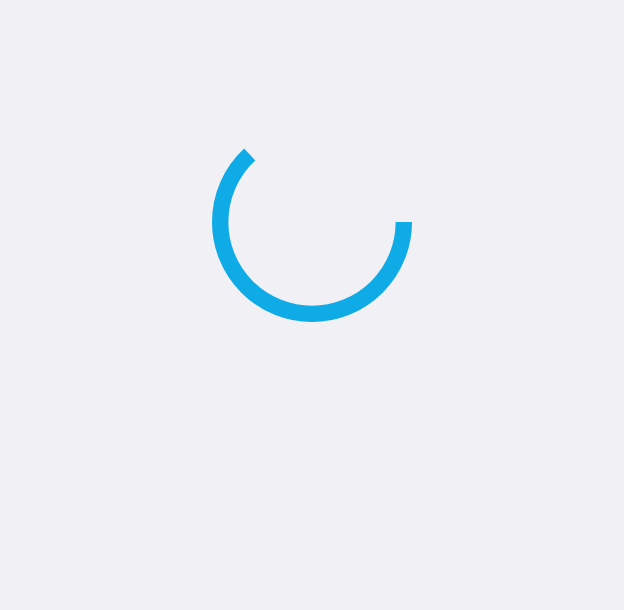 scroll, scrollTop: 0, scrollLeft: 0, axis: both 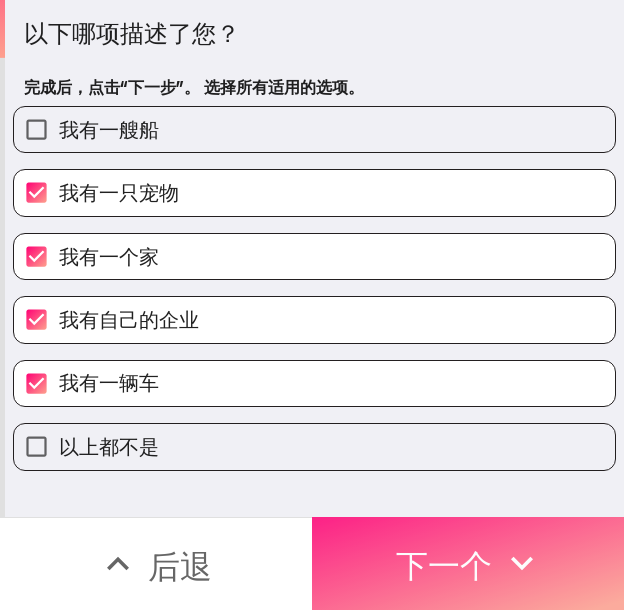 click on "下一个" at bounding box center (444, 566) 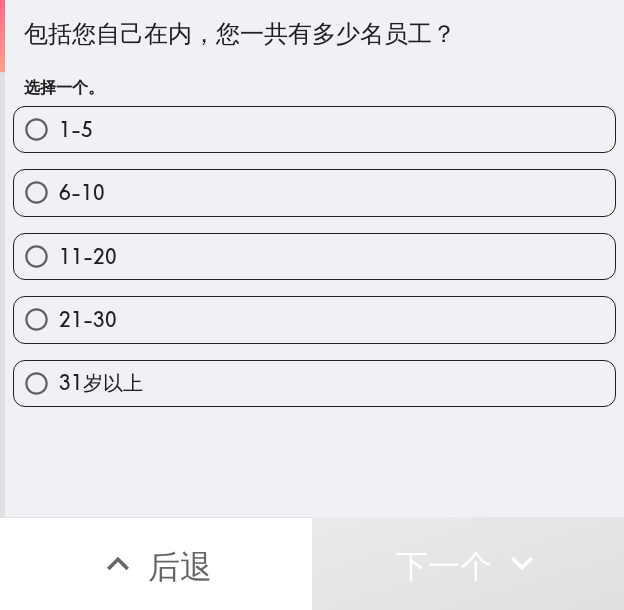 drag, startPoint x: 289, startPoint y: 330, endPoint x: 334, endPoint y: 359, distance: 53.535034 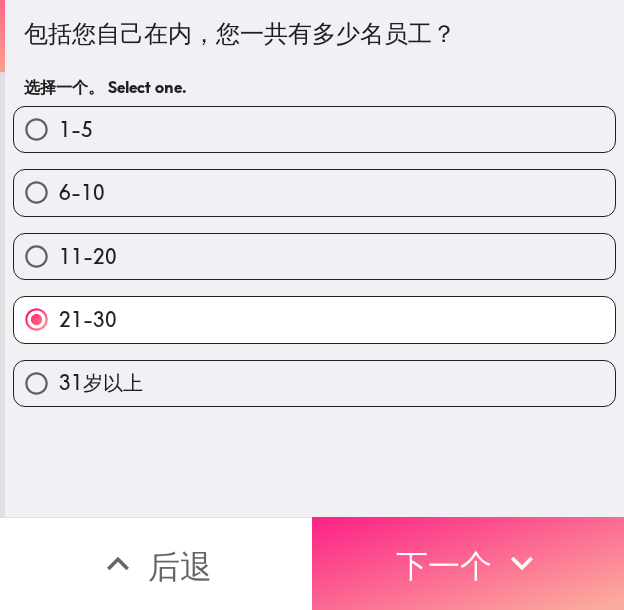 click 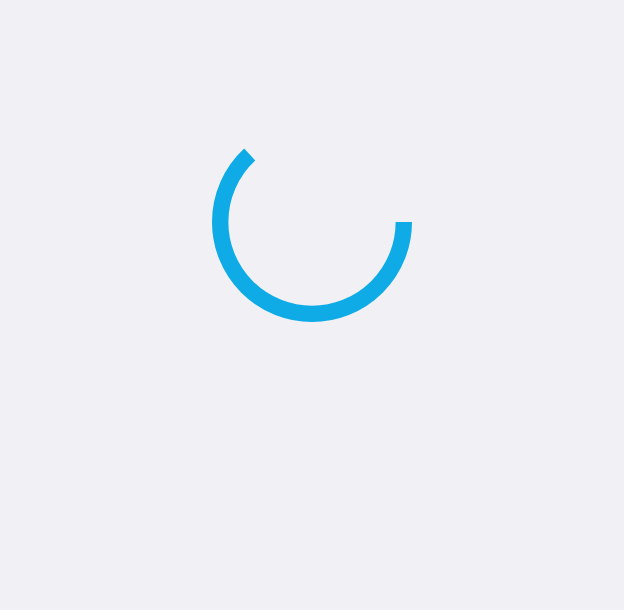 scroll, scrollTop: 0, scrollLeft: 0, axis: both 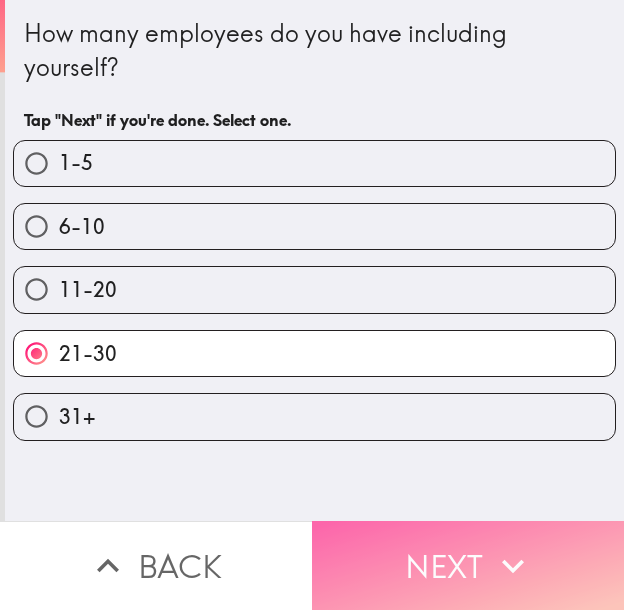click on "Next" at bounding box center (468, 565) 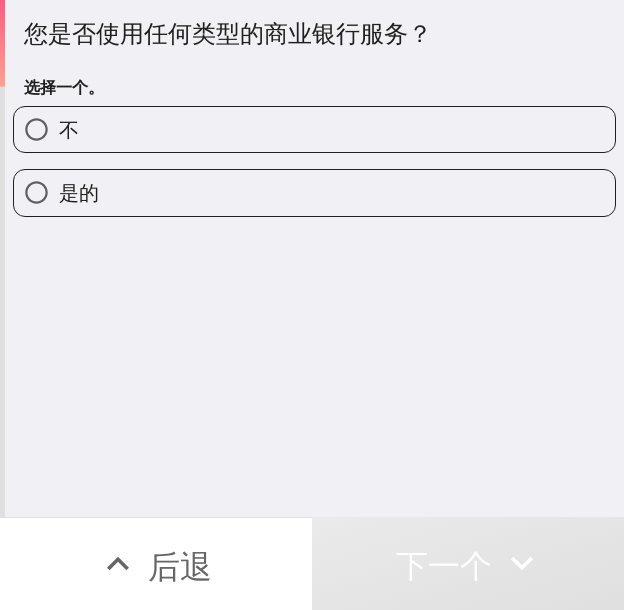 click on "是的" at bounding box center (79, 193) 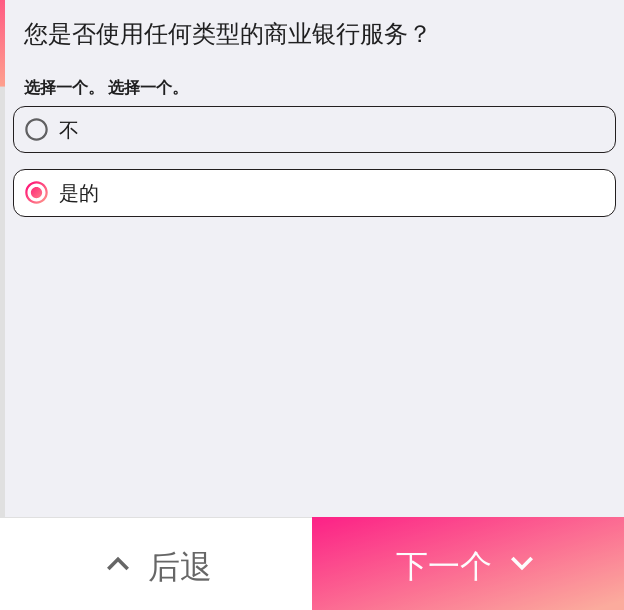 click on "下一个" at bounding box center [468, 563] 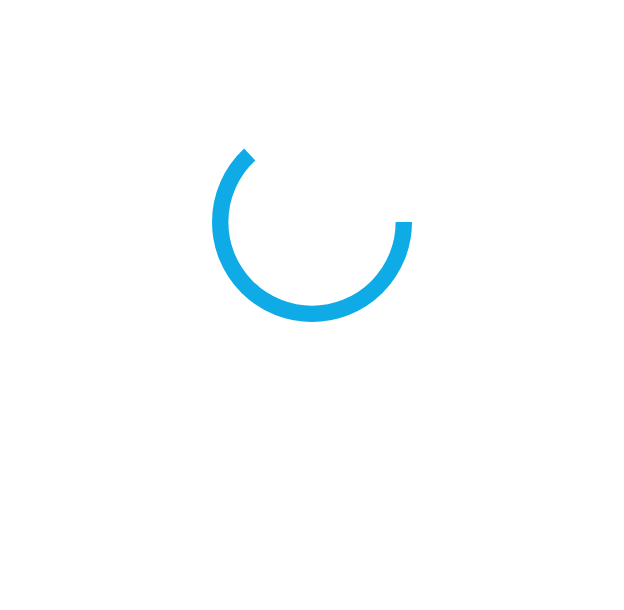 scroll, scrollTop: 0, scrollLeft: 0, axis: both 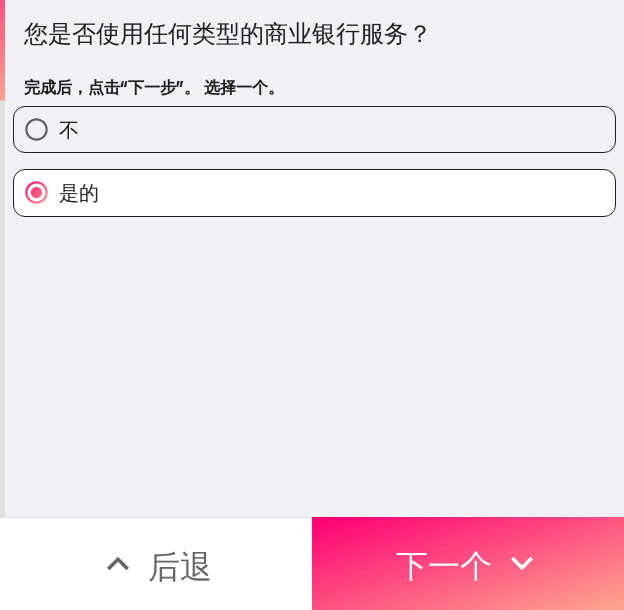 drag, startPoint x: 402, startPoint y: 558, endPoint x: 196, endPoint y: 608, distance: 211.98112 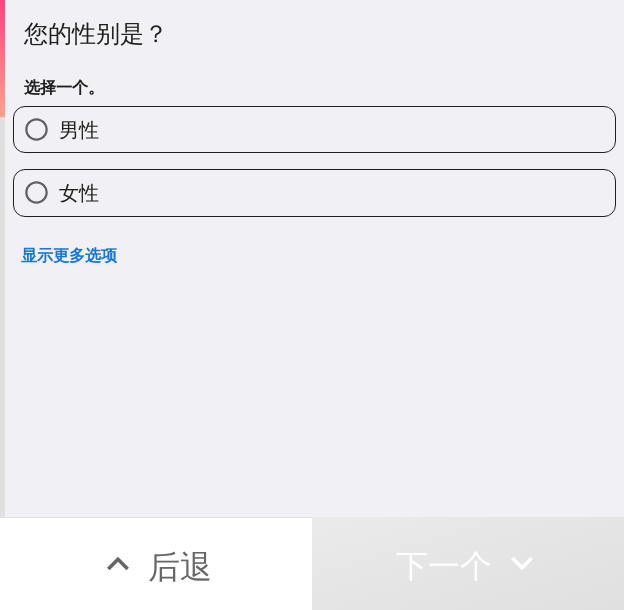 drag, startPoint x: 87, startPoint y: 142, endPoint x: 30, endPoint y: 189, distance: 73.87828 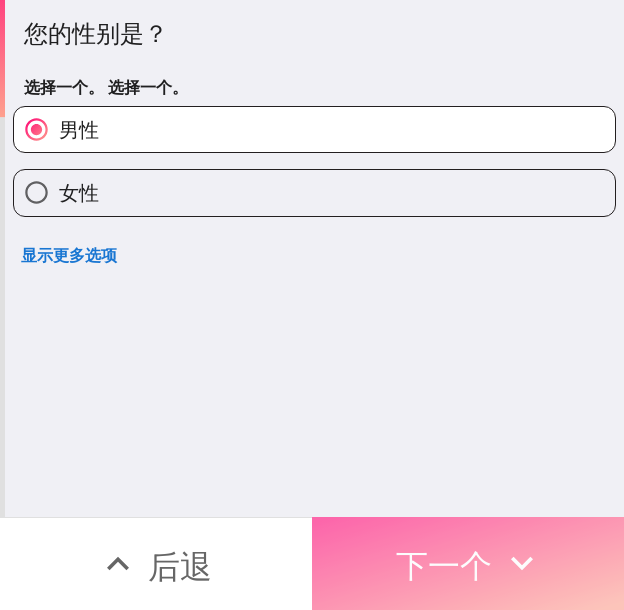 click on "下一个" at bounding box center [444, 563] 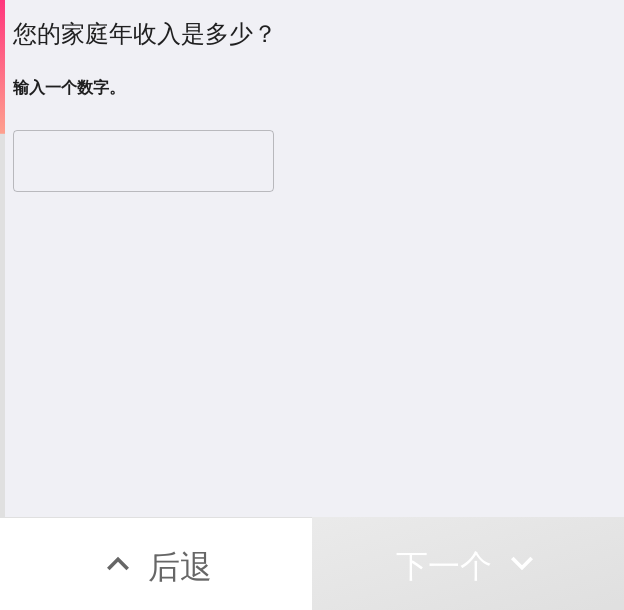 click at bounding box center [143, 161] 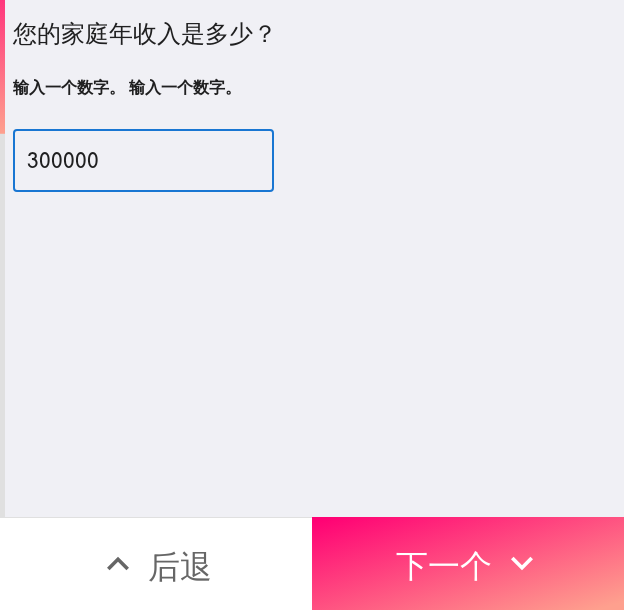 drag, startPoint x: 109, startPoint y: 170, endPoint x: 3, endPoint y: 177, distance: 106.23088 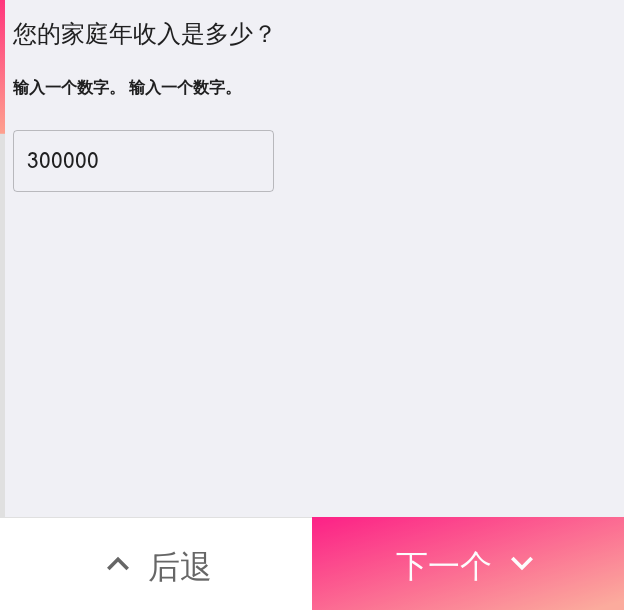 drag, startPoint x: 434, startPoint y: 538, endPoint x: 396, endPoint y: 555, distance: 41.62932 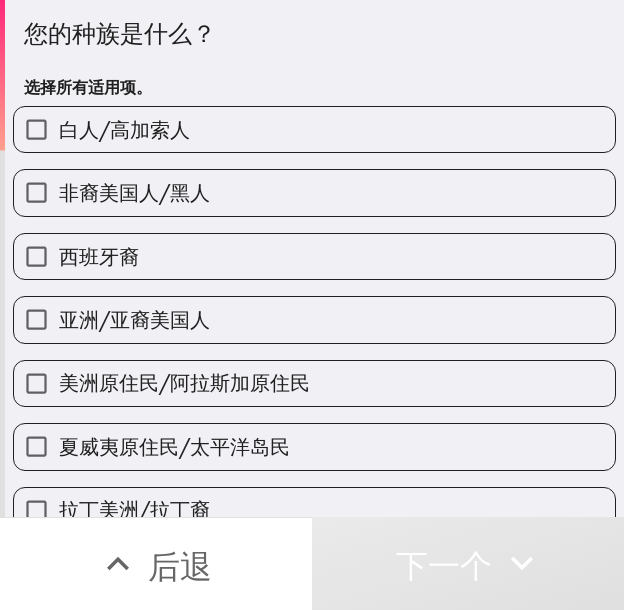 drag, startPoint x: 137, startPoint y: 197, endPoint x: 73, endPoint y: 223, distance: 69.079666 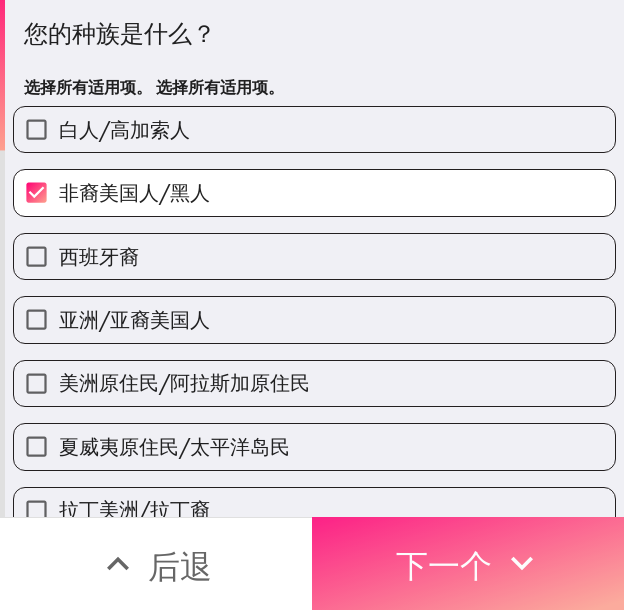 click on "下一个" at bounding box center (468, 563) 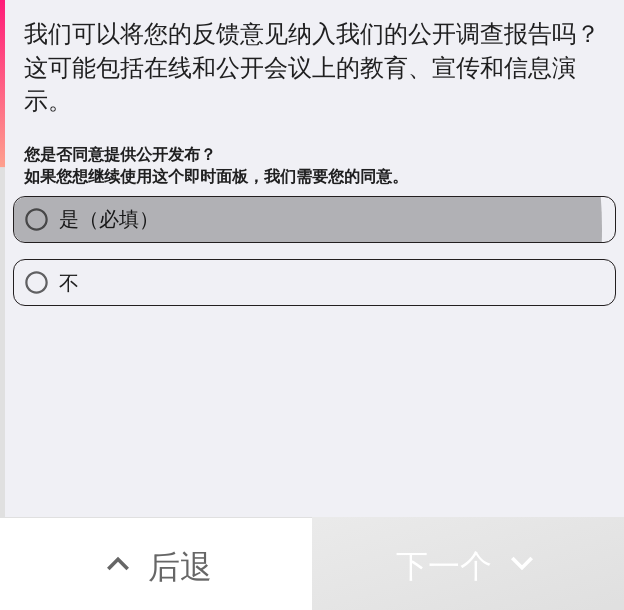 click on "是（必填）" at bounding box center (314, 219) 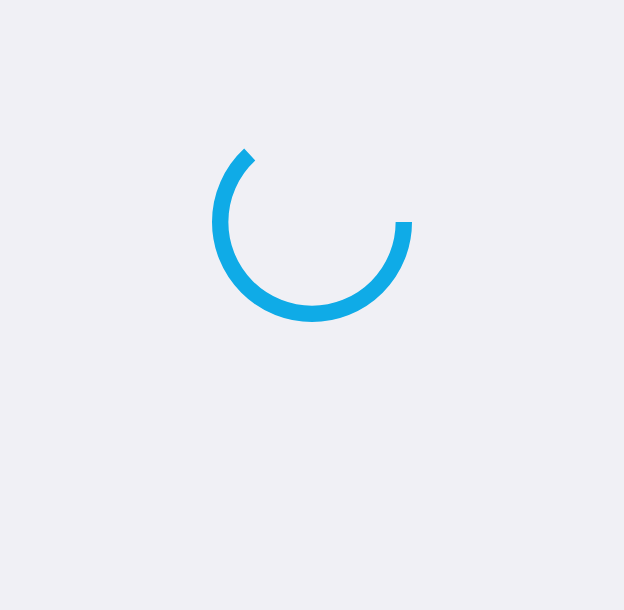 scroll, scrollTop: 0, scrollLeft: 0, axis: both 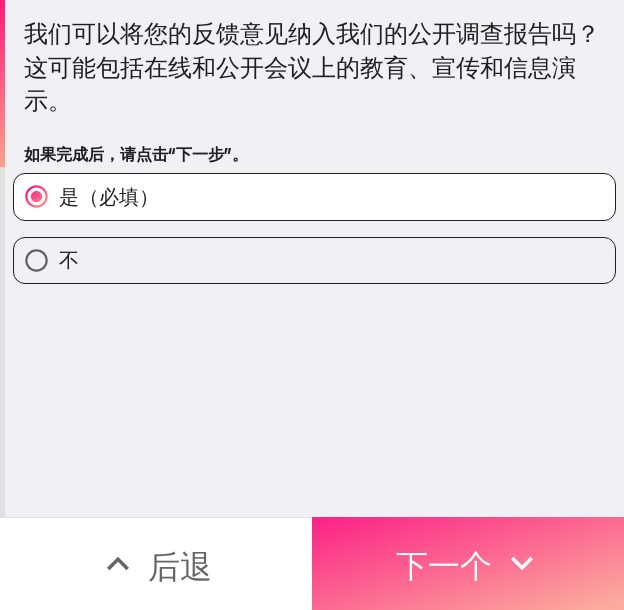 click on "下一个" at bounding box center (444, 566) 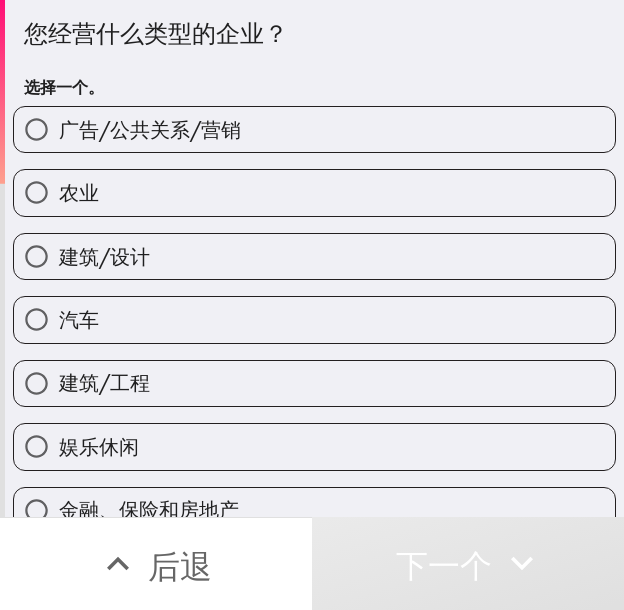 type 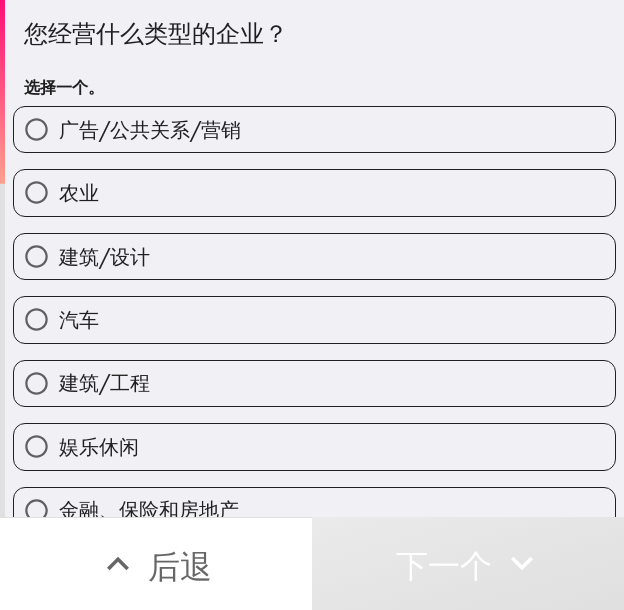 click on "建筑/设计" at bounding box center [314, 256] 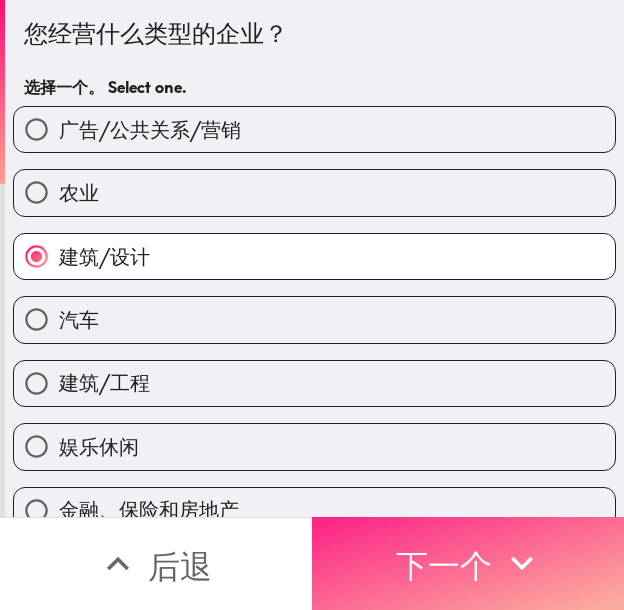 click on "下一个" at bounding box center [444, 566] 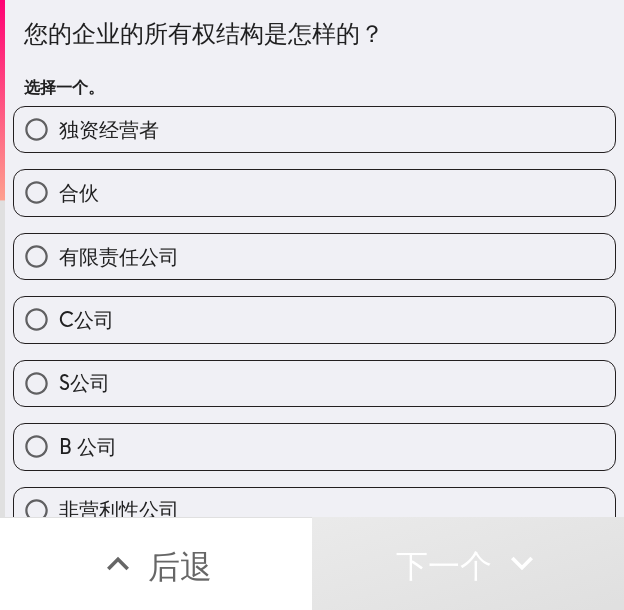 drag, startPoint x: 105, startPoint y: 143, endPoint x: 89, endPoint y: 152, distance: 18.35756 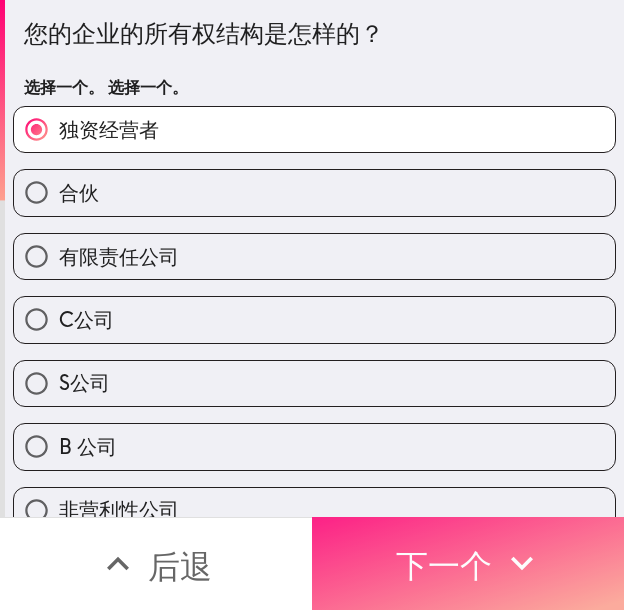 click on "下一个" at bounding box center [468, 563] 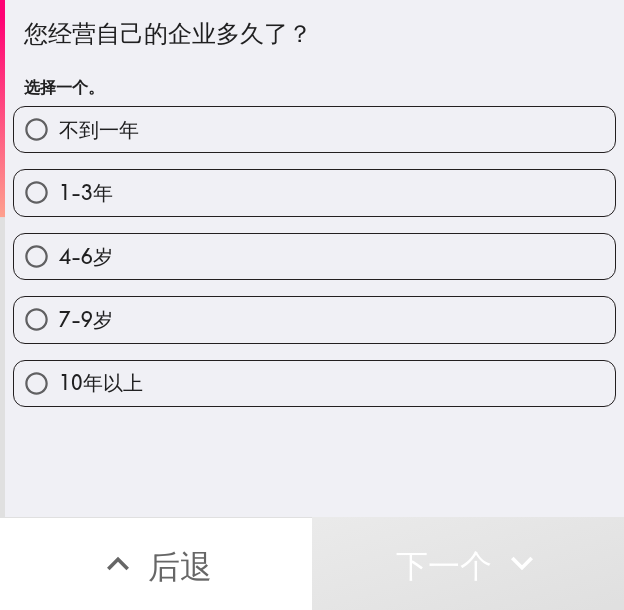 drag, startPoint x: 94, startPoint y: 372, endPoint x: 47, endPoint y: 382, distance: 48.052055 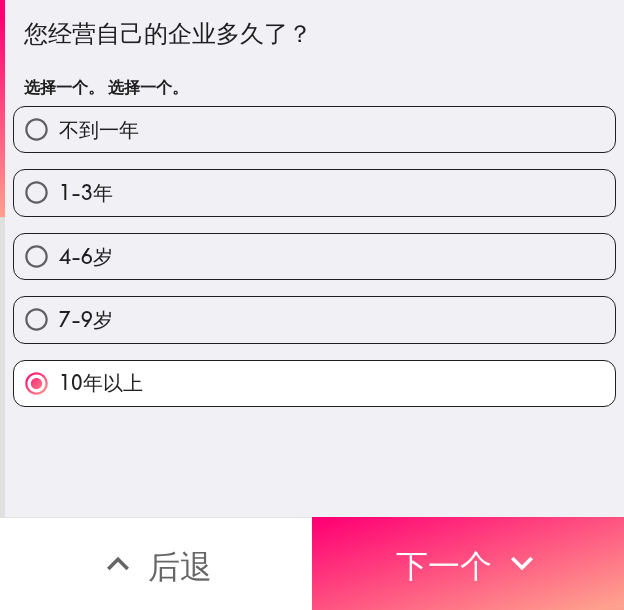 click on "7-9岁" at bounding box center [314, 319] 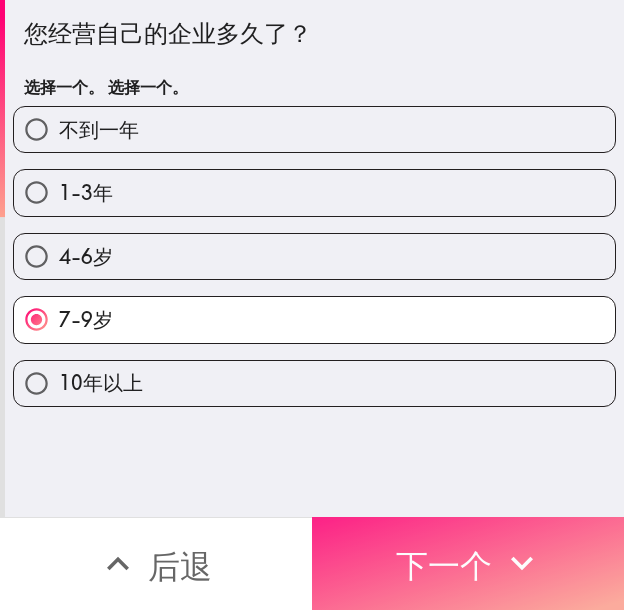 click on "下一个" at bounding box center [444, 566] 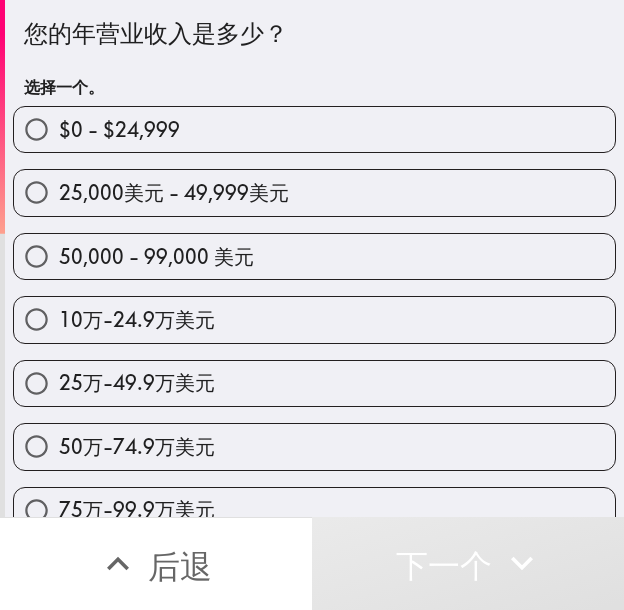 drag, startPoint x: 123, startPoint y: 454, endPoint x: 45, endPoint y: 480, distance: 82.219215 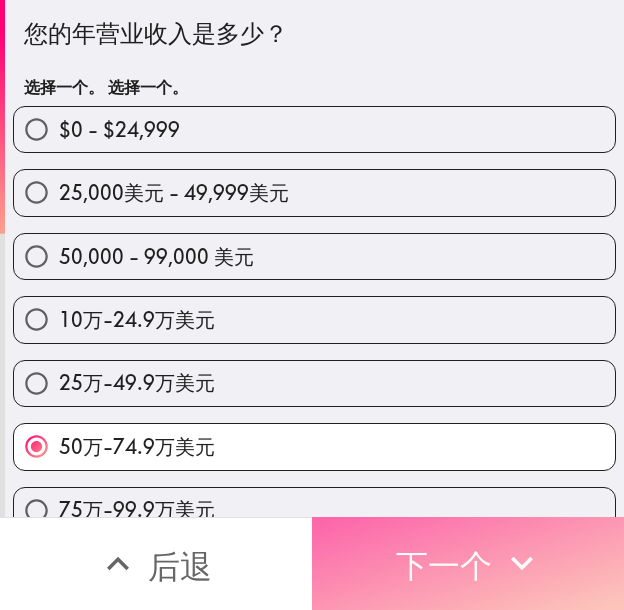 click on "下一个" at bounding box center (468, 563) 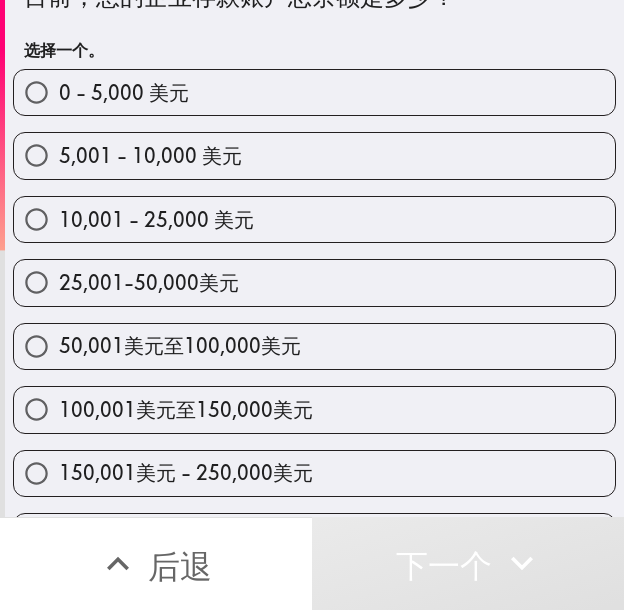 scroll, scrollTop: 100, scrollLeft: 0, axis: vertical 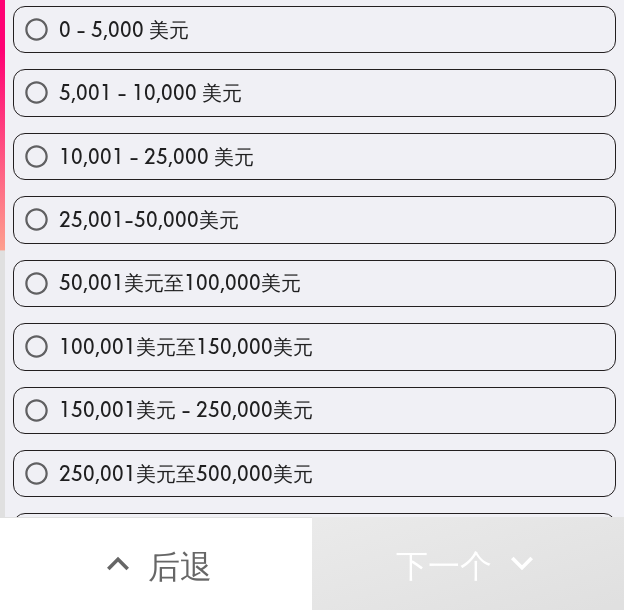 drag, startPoint x: 224, startPoint y: 398, endPoint x: 78, endPoint y: 455, distance: 156.73225 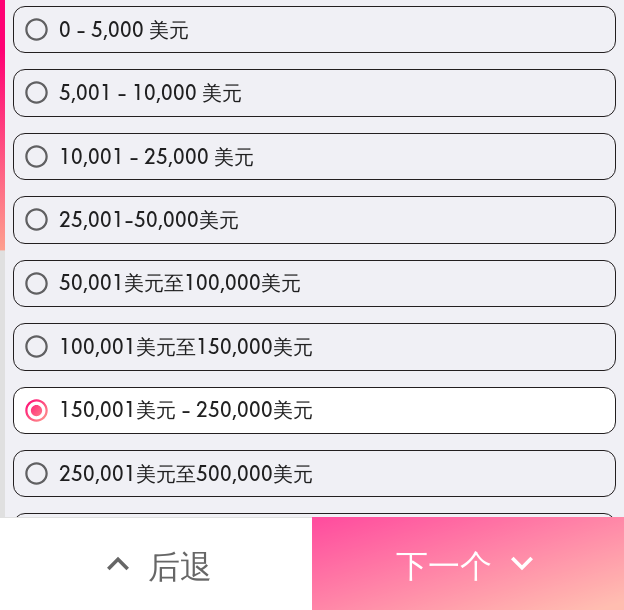 drag, startPoint x: 490, startPoint y: 545, endPoint x: 313, endPoint y: 608, distance: 187.87762 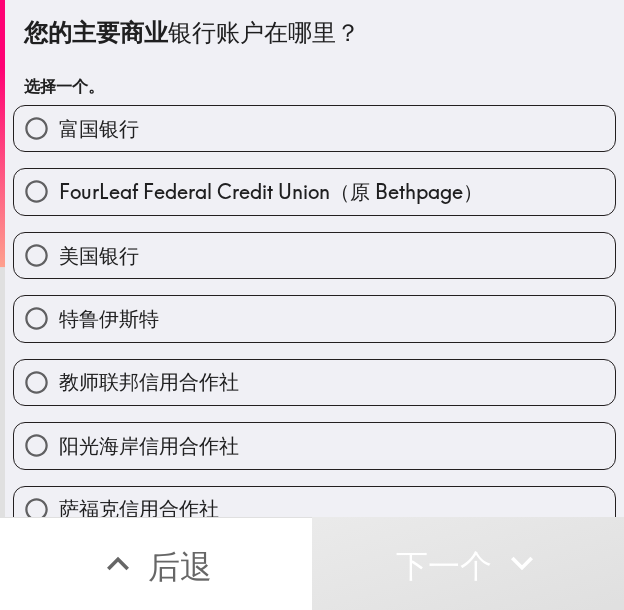 scroll, scrollTop: 0, scrollLeft: 0, axis: both 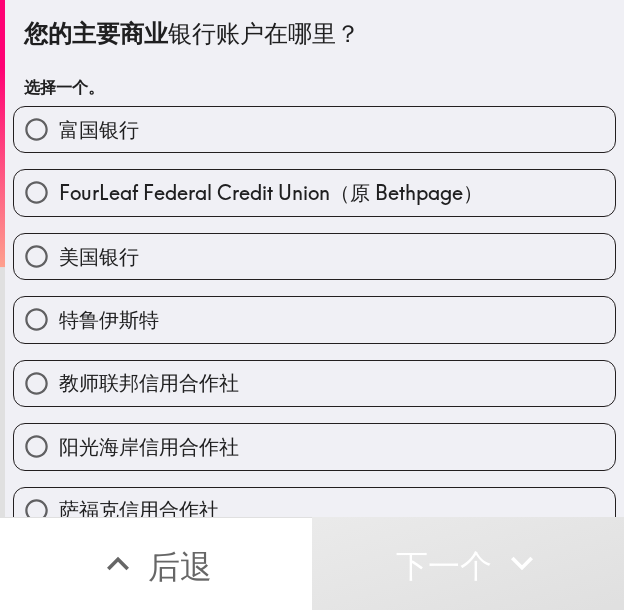 click on "美国银行" at bounding box center (314, 256) 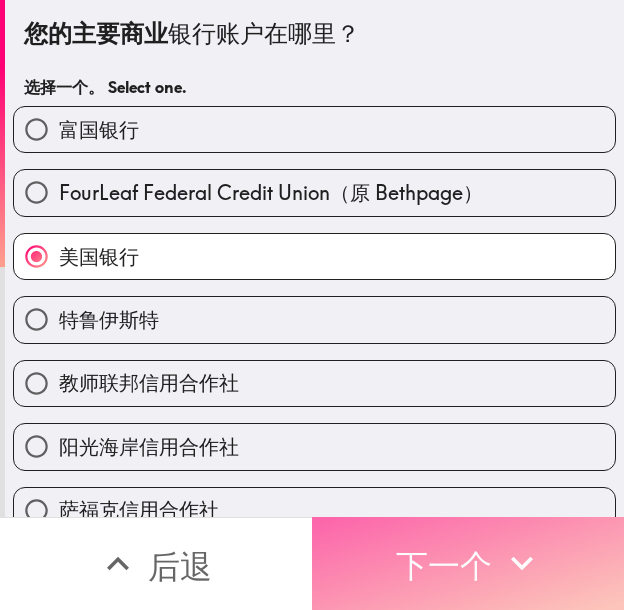 click on "下一个" at bounding box center [444, 566] 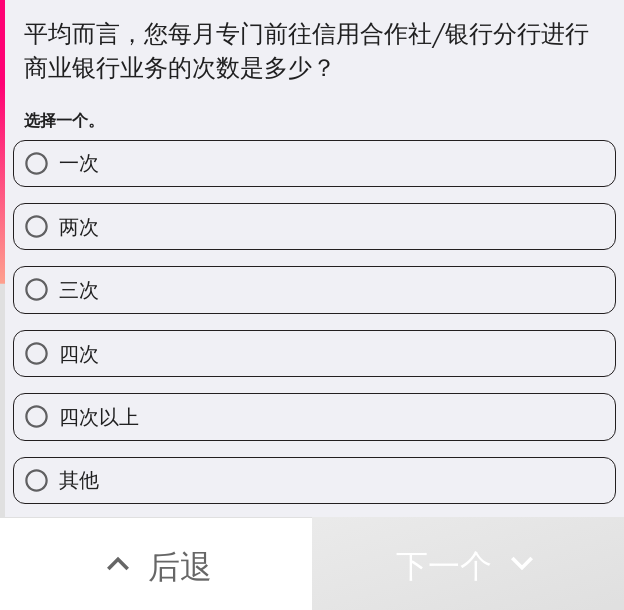 drag, startPoint x: 144, startPoint y: 224, endPoint x: 1, endPoint y: 272, distance: 150.84097 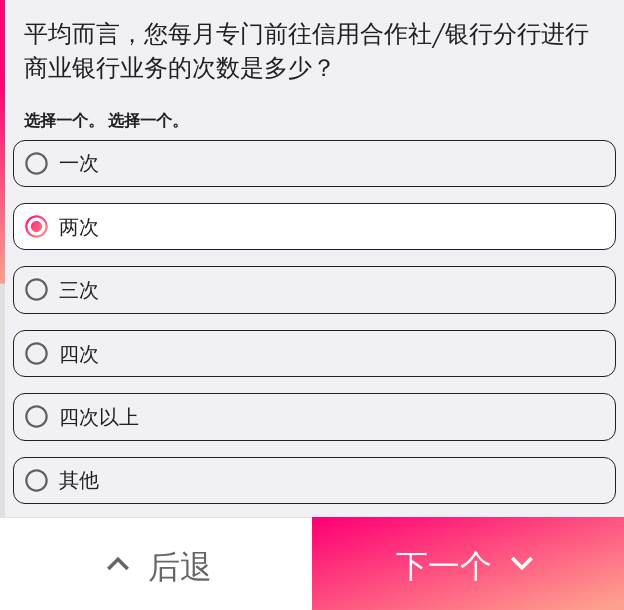 click on "三次" at bounding box center [79, 289] 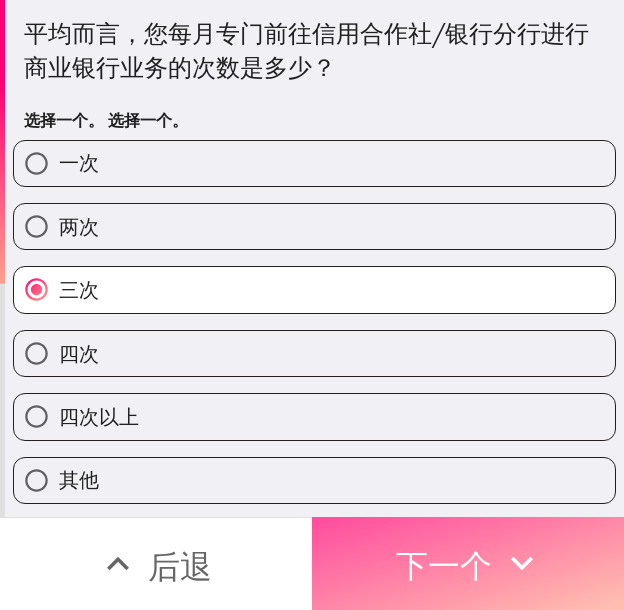 drag, startPoint x: 358, startPoint y: 550, endPoint x: 217, endPoint y: 609, distance: 152.84633 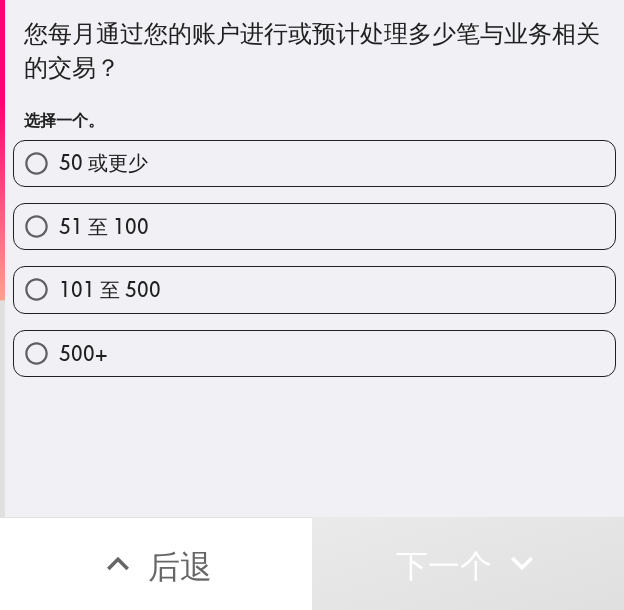 drag, startPoint x: 77, startPoint y: 300, endPoint x: 3, endPoint y: 334, distance: 81.437096 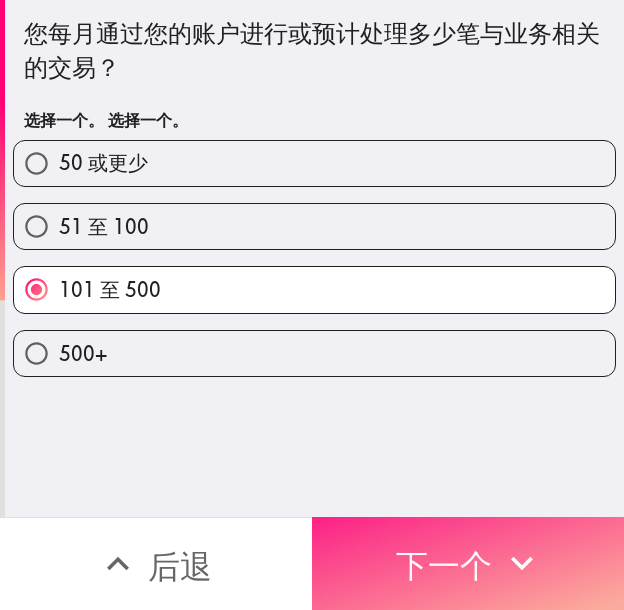 click on "下一个" at bounding box center (444, 566) 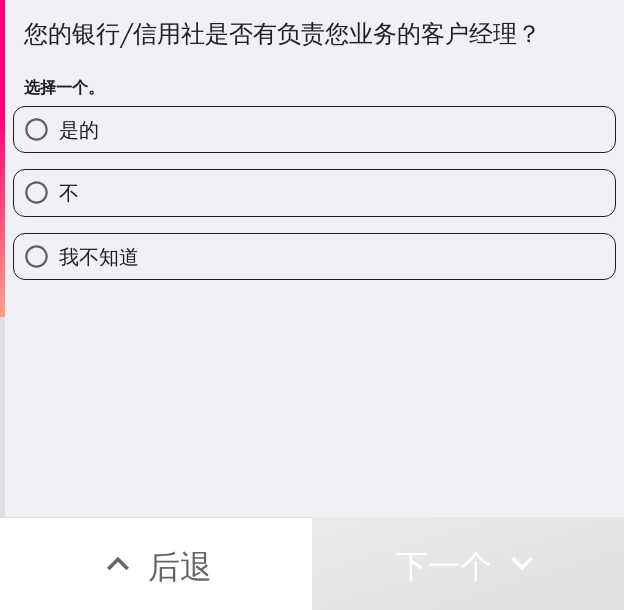 drag, startPoint x: 160, startPoint y: 130, endPoint x: 4, endPoint y: 194, distance: 168.6179 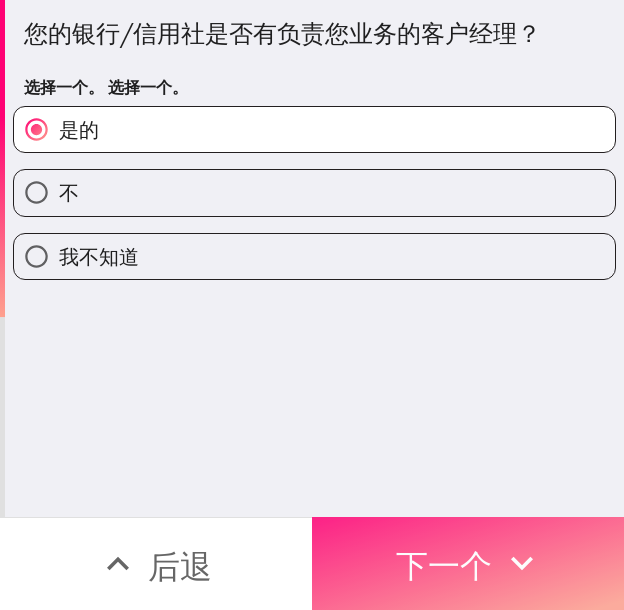 click on "下一个" at bounding box center [444, 566] 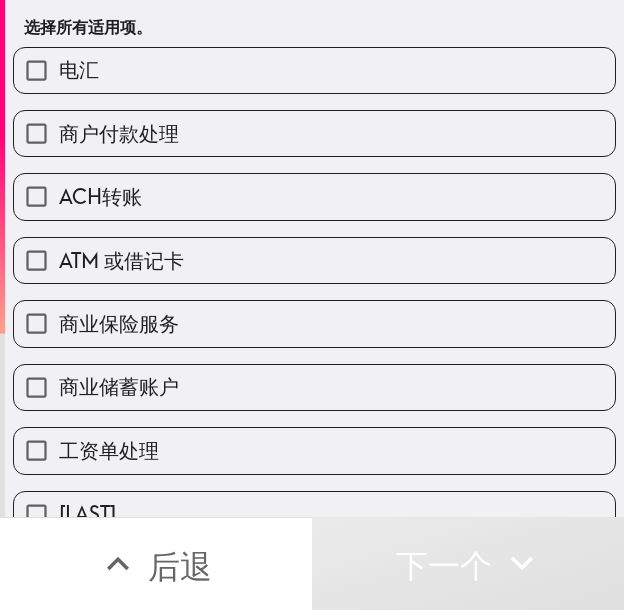 scroll, scrollTop: 100, scrollLeft: 0, axis: vertical 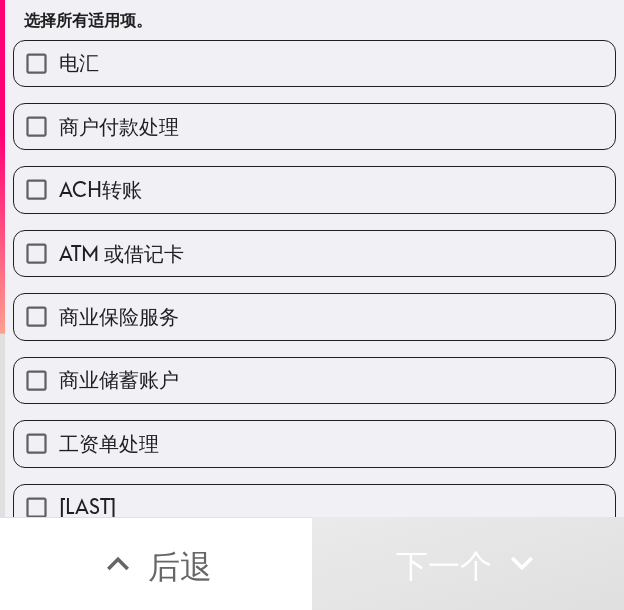 click on "商户付款处理" at bounding box center (306, 118) 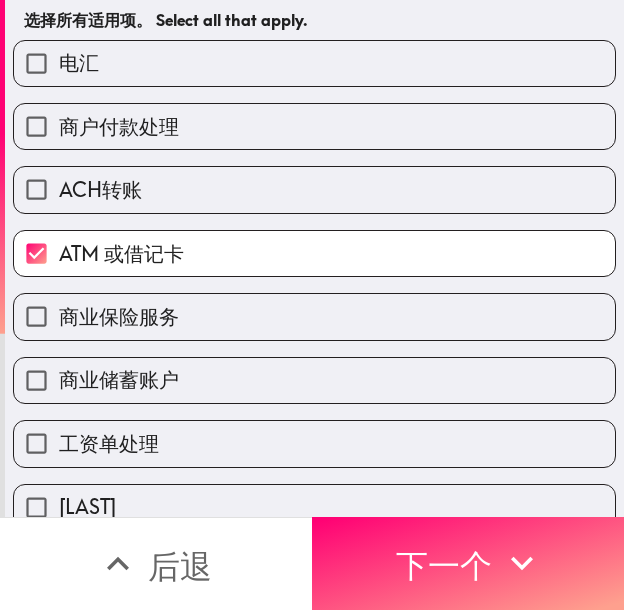 click on "ACH转账" at bounding box center (306, 181) 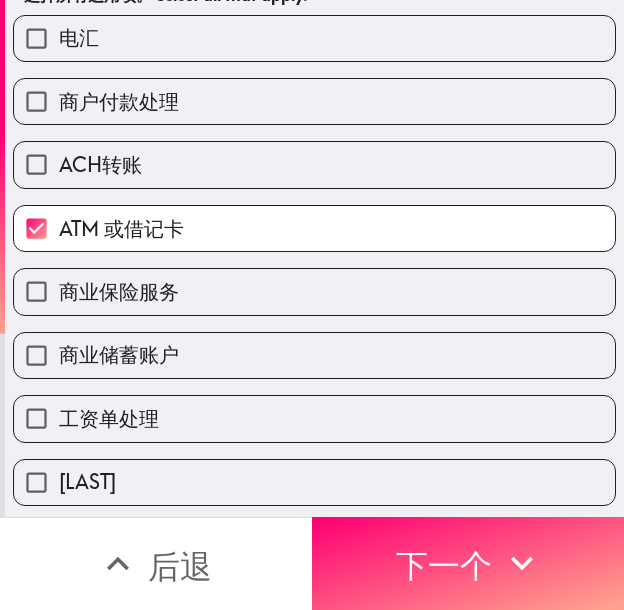 scroll, scrollTop: 200, scrollLeft: 0, axis: vertical 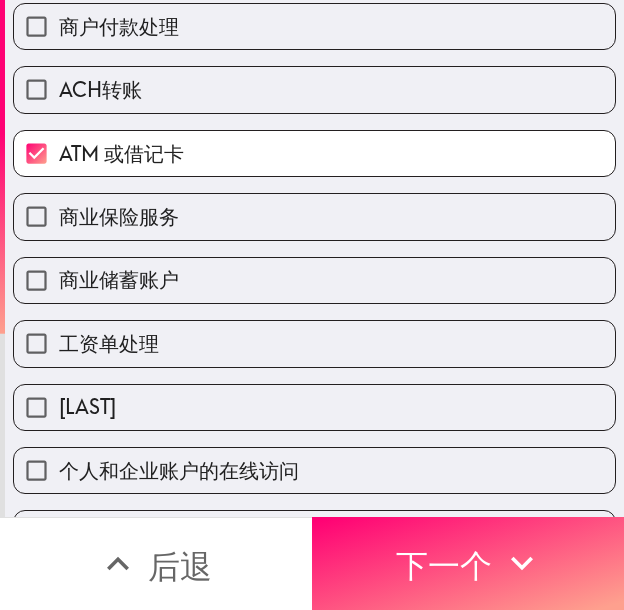 click on "商业保险服务" at bounding box center (314, 216) 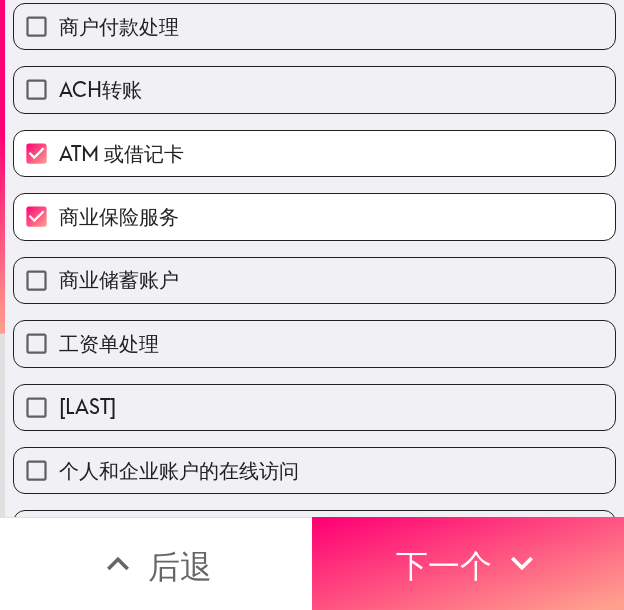 click on "工资单处理" at bounding box center (314, 343) 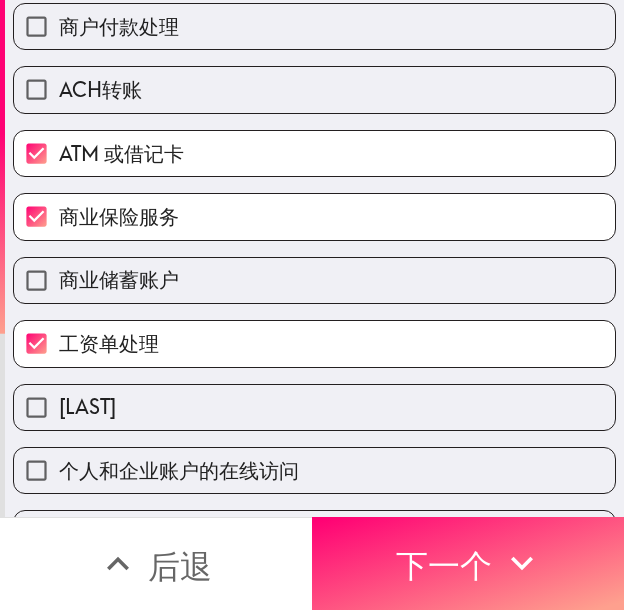 click on "泽勒" at bounding box center (314, 407) 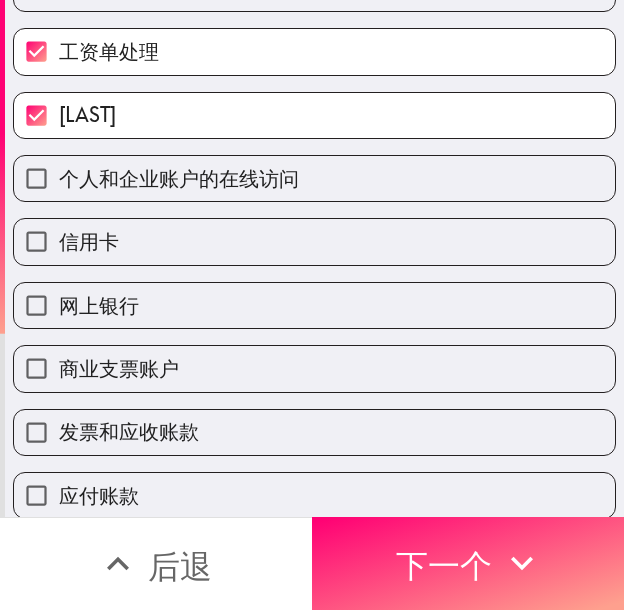 scroll, scrollTop: 500, scrollLeft: 0, axis: vertical 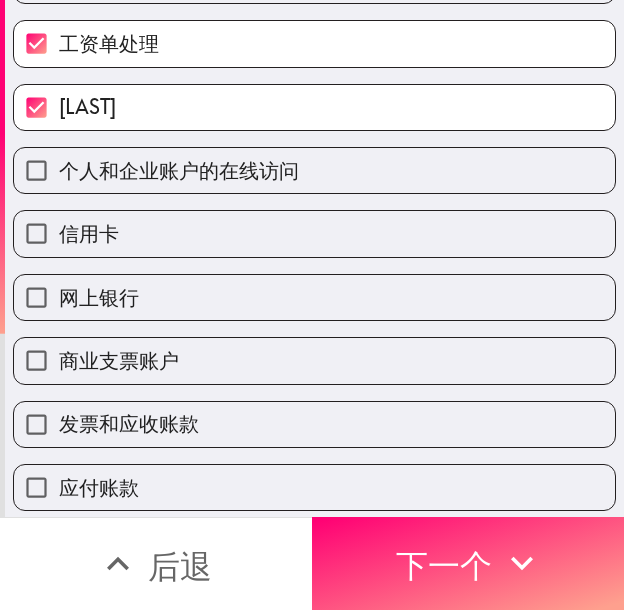 click on "网上银行" at bounding box center [314, 297] 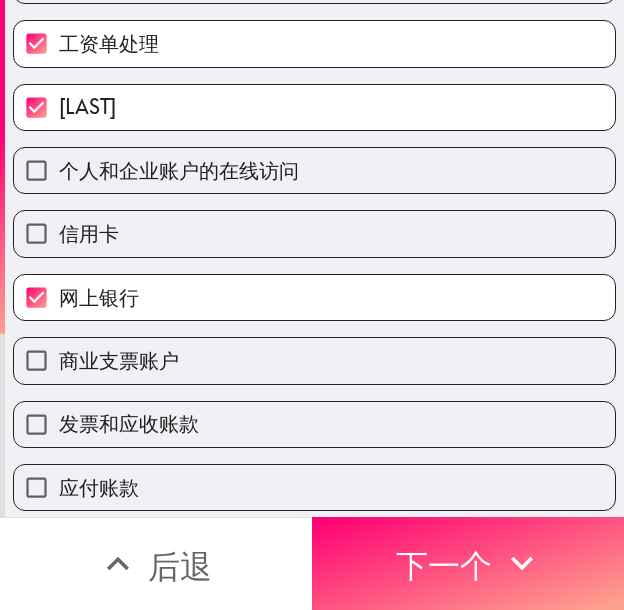 click on "泽勒" at bounding box center [314, 107] 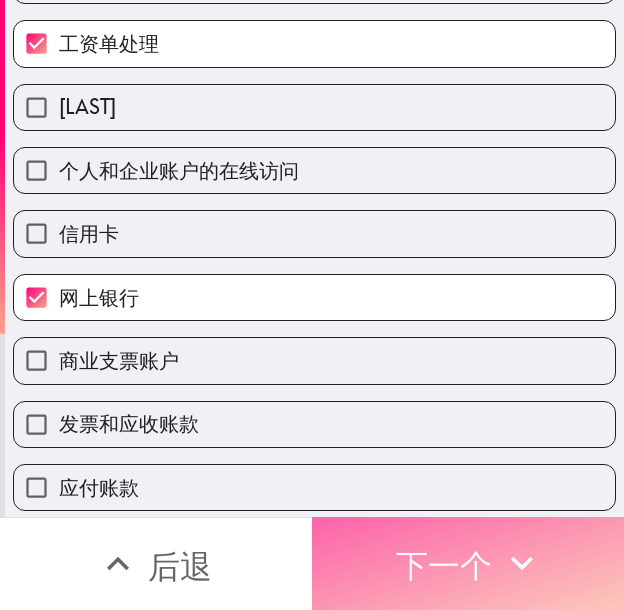 click on "下一个" at bounding box center [468, 563] 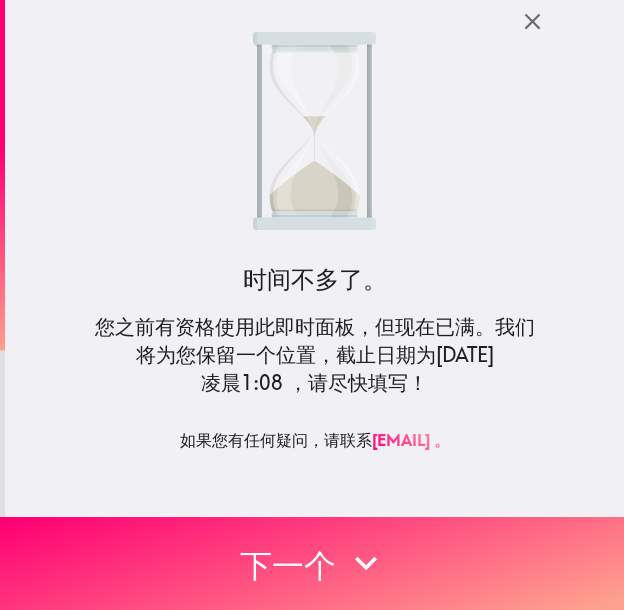 scroll, scrollTop: 0, scrollLeft: 0, axis: both 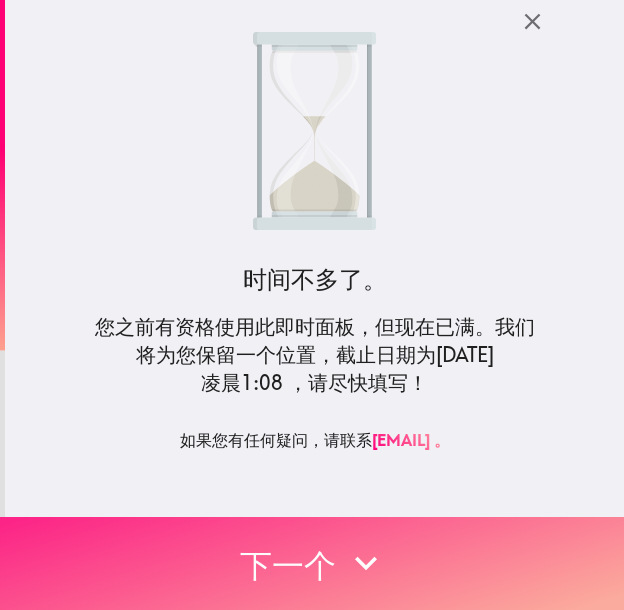 click on "下一个" at bounding box center (312, 563) 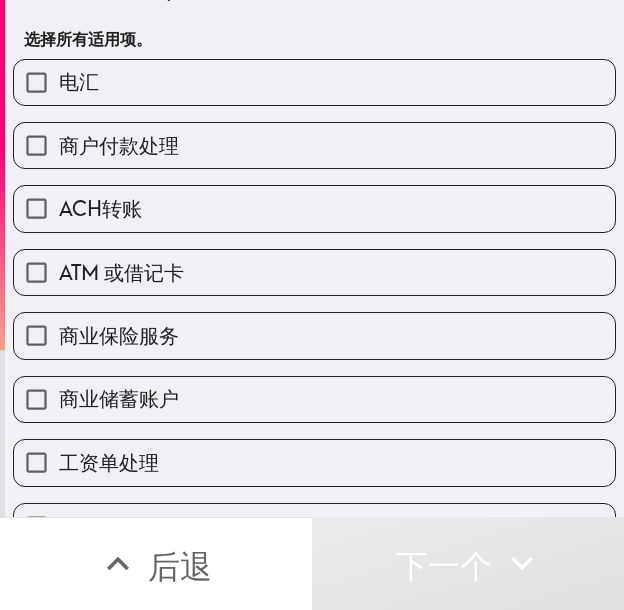 scroll, scrollTop: 100, scrollLeft: 0, axis: vertical 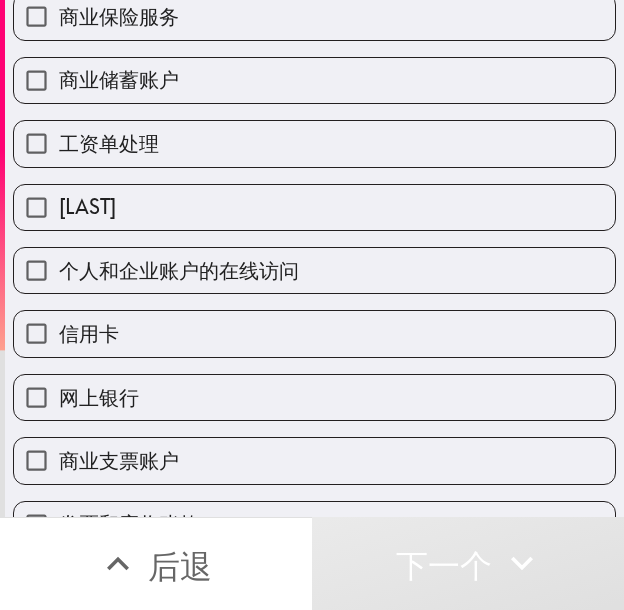 click on "泽勒" at bounding box center (314, 207) 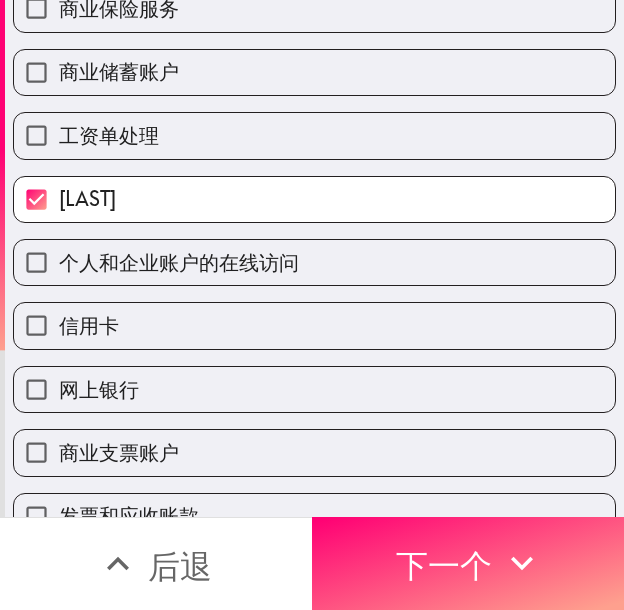 scroll, scrollTop: 400, scrollLeft: 0, axis: vertical 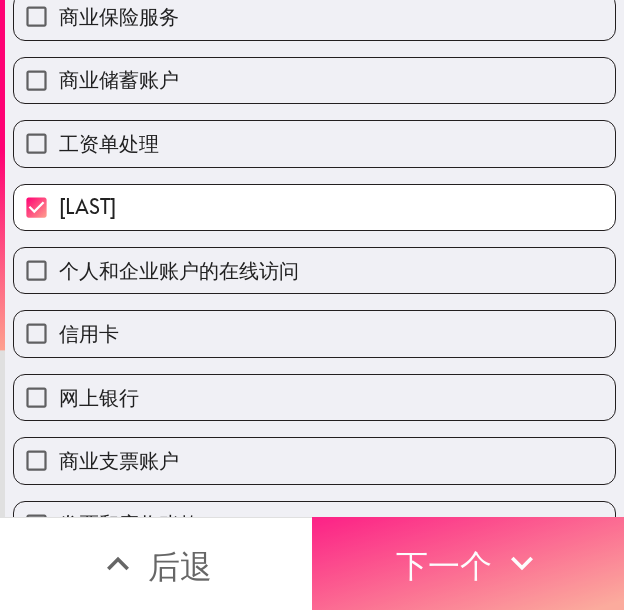 click on "下一个" at bounding box center [468, 563] 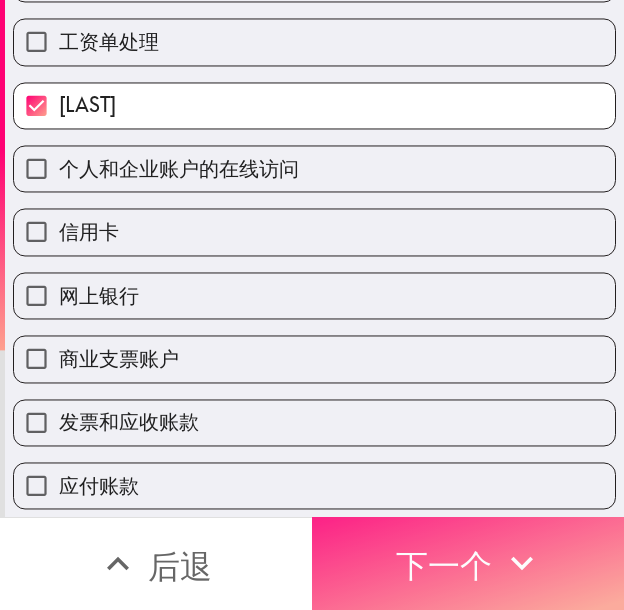 scroll, scrollTop: 0, scrollLeft: 0, axis: both 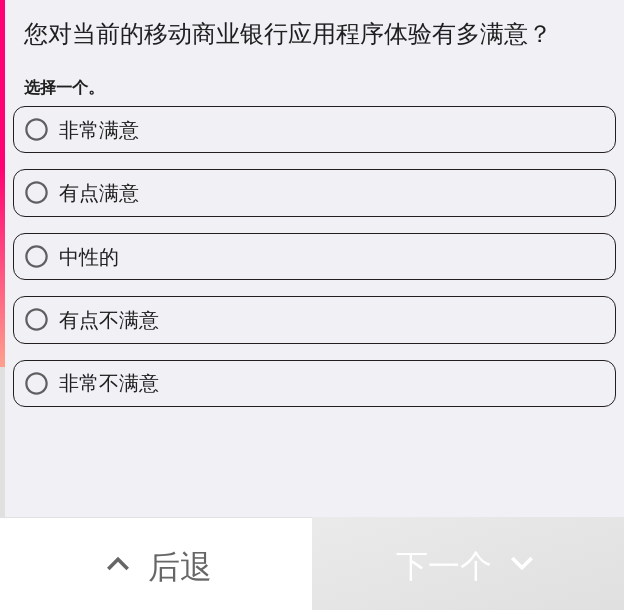 drag, startPoint x: 166, startPoint y: 152, endPoint x: 155, endPoint y: 150, distance: 11.18034 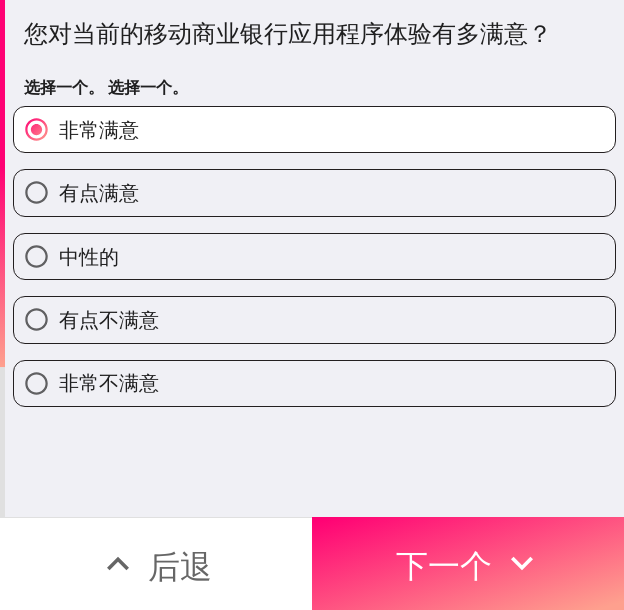 drag, startPoint x: 457, startPoint y: 545, endPoint x: 200, endPoint y: 608, distance: 264.60913 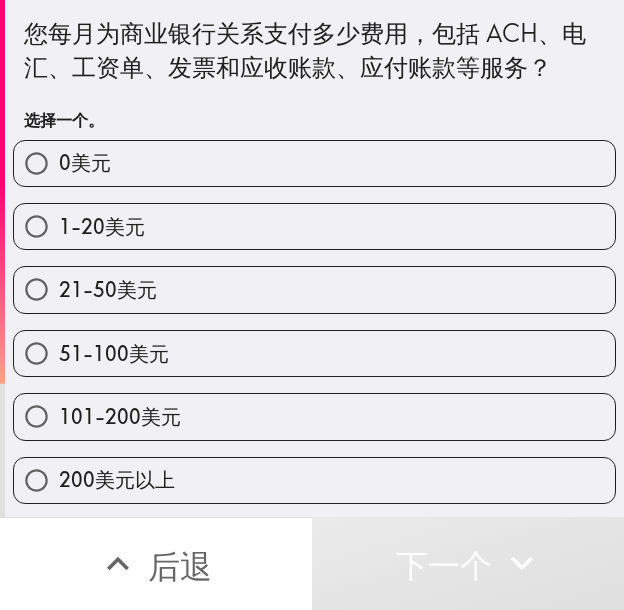 drag, startPoint x: 215, startPoint y: 416, endPoint x: 6, endPoint y: 456, distance: 212.79332 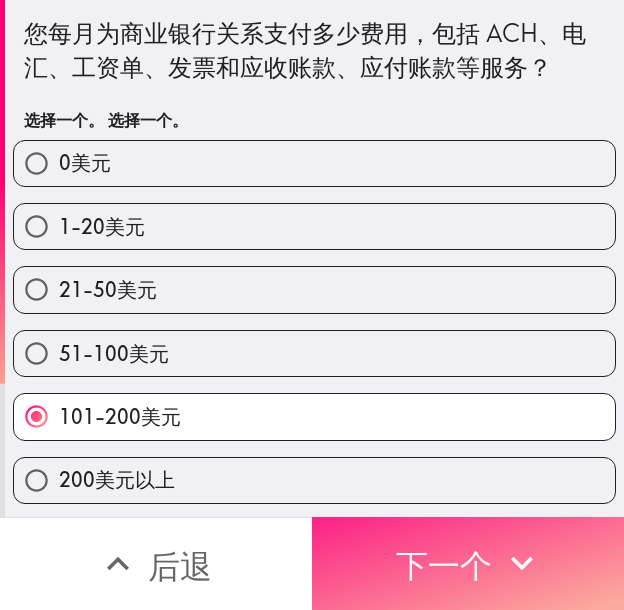 click on "下一个" at bounding box center (468, 563) 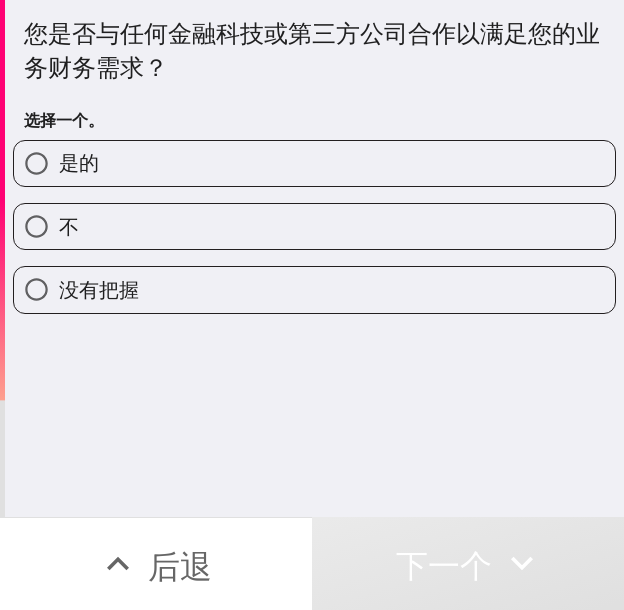 drag, startPoint x: 193, startPoint y: 172, endPoint x: 39, endPoint y: 283, distance: 189.83414 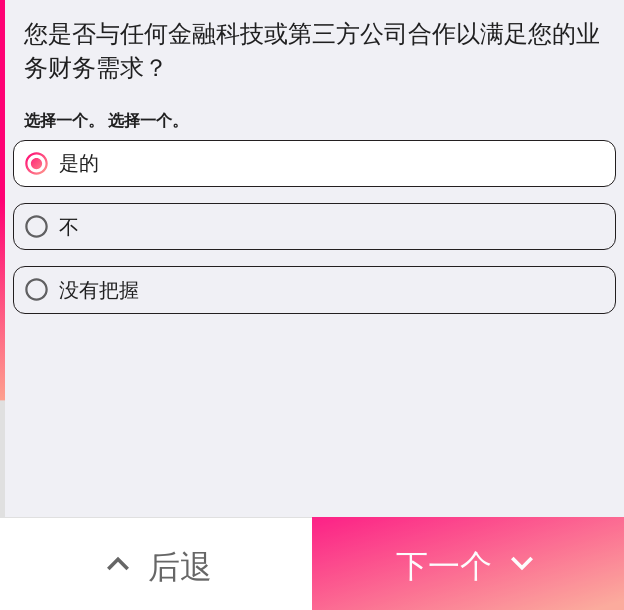 click on "下一个" at bounding box center [444, 566] 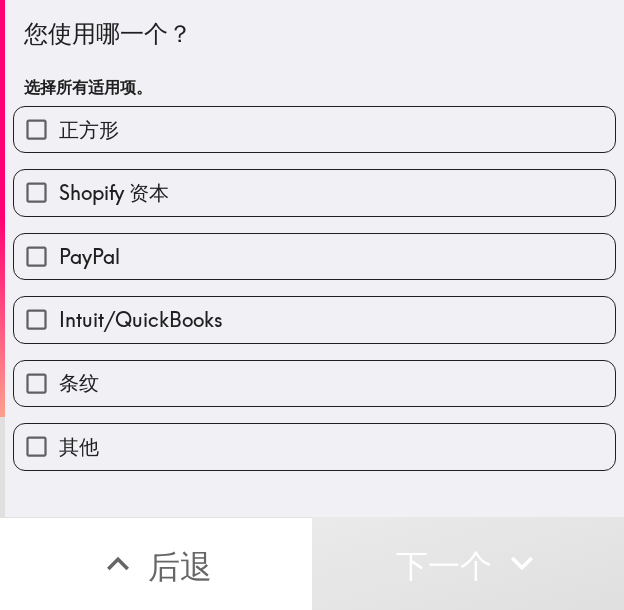 drag, startPoint x: 141, startPoint y: 314, endPoint x: 150, endPoint y: 291, distance: 24.698177 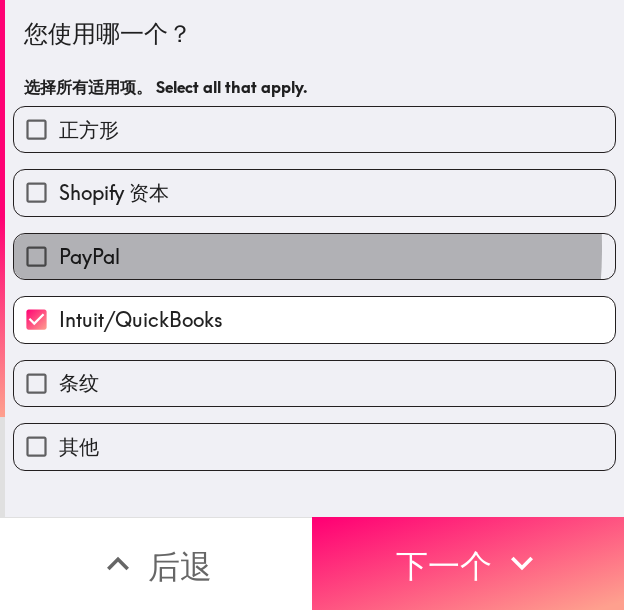 click on "PayPal" at bounding box center (314, 256) 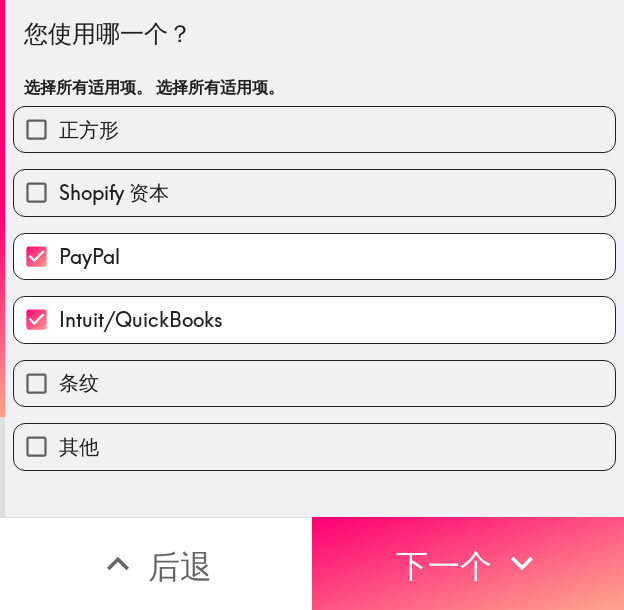 click on "Shopify 资本" at bounding box center [114, 192] 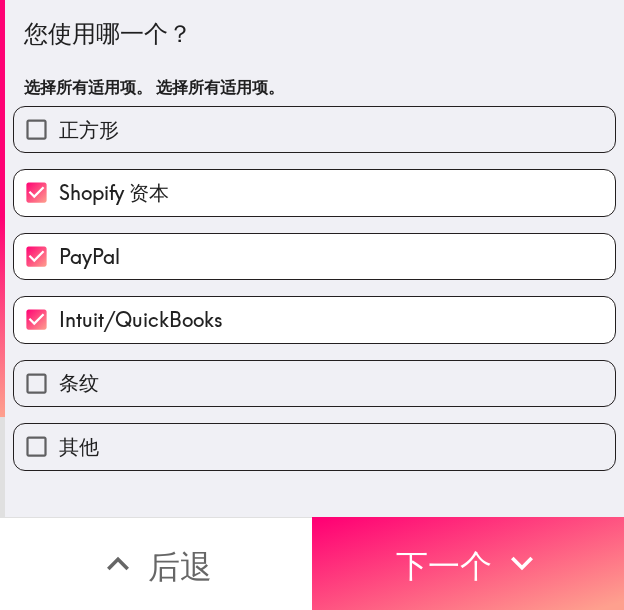drag, startPoint x: 182, startPoint y: 202, endPoint x: 175, endPoint y: 223, distance: 22.135944 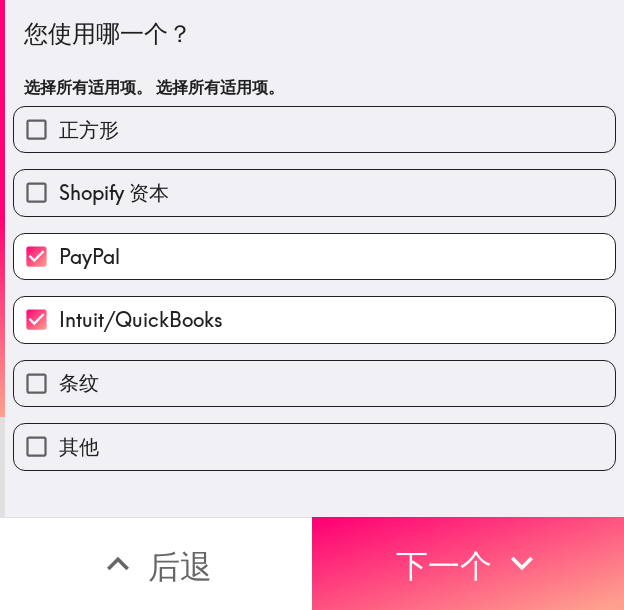 click on "条纹" at bounding box center (314, 383) 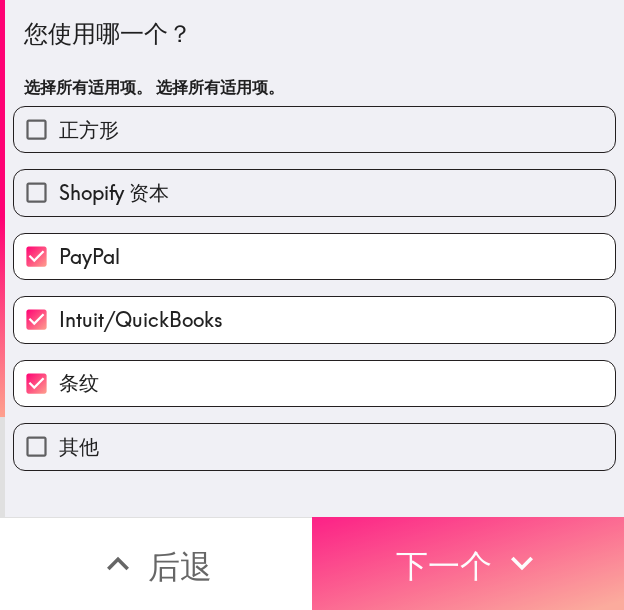 click on "下一个" at bounding box center (444, 566) 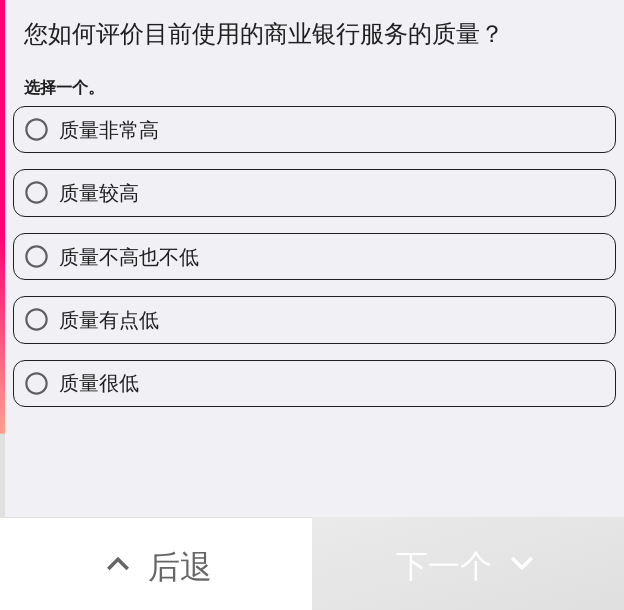 click on "质量非常高" at bounding box center (314, 129) 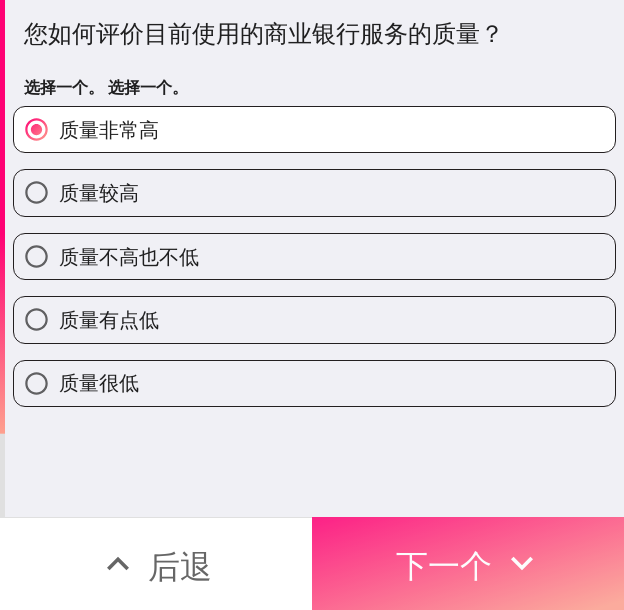 click on "下一个" at bounding box center (444, 563) 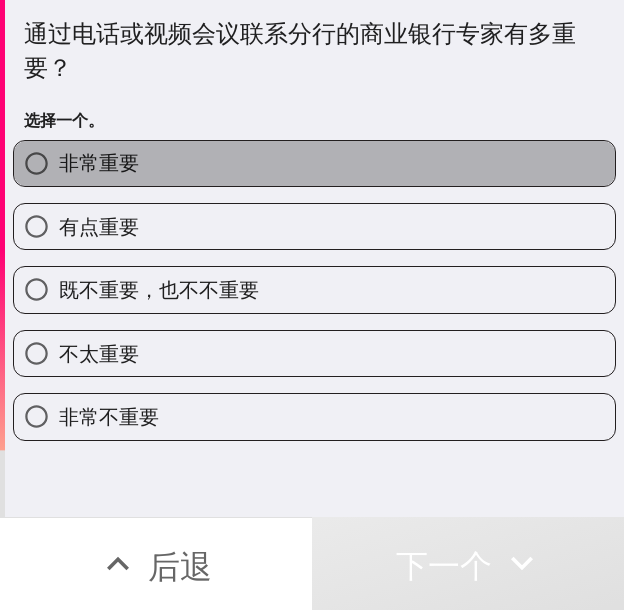 click on "非常重要" at bounding box center [314, 163] 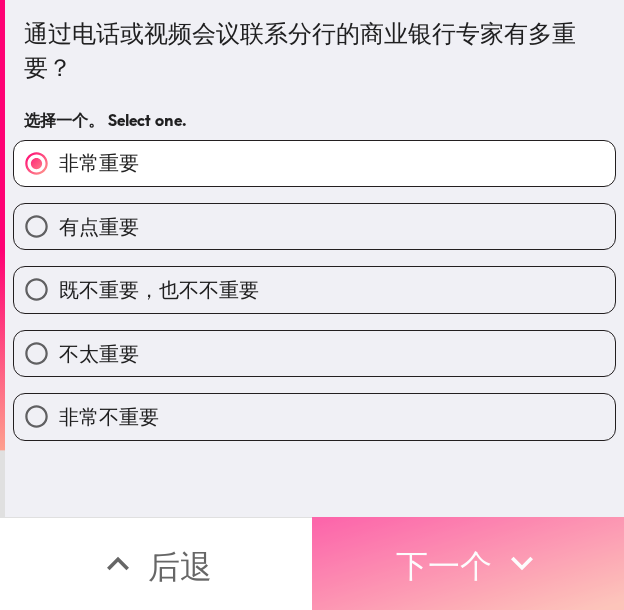 click on "下一个" at bounding box center (444, 566) 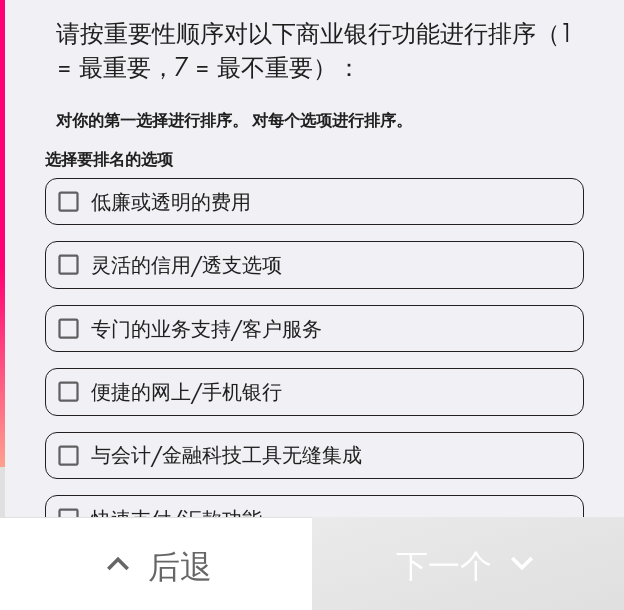 drag, startPoint x: 323, startPoint y: 188, endPoint x: 314, endPoint y: 227, distance: 40.024994 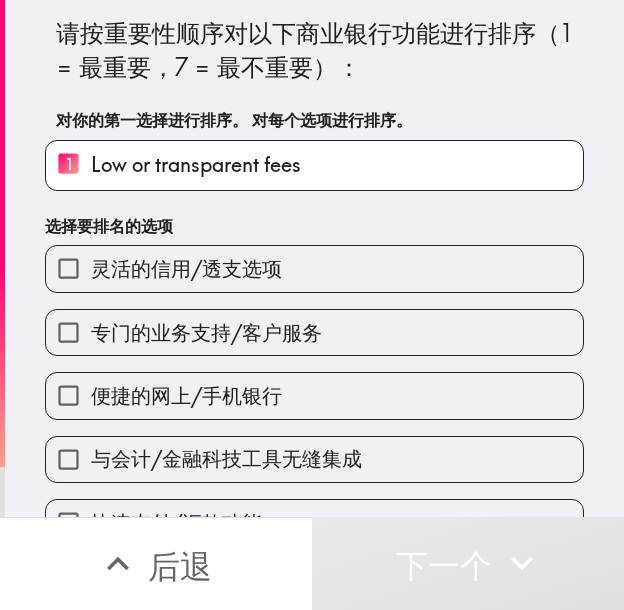click on "便捷的网上/手机银行" at bounding box center [306, 387] 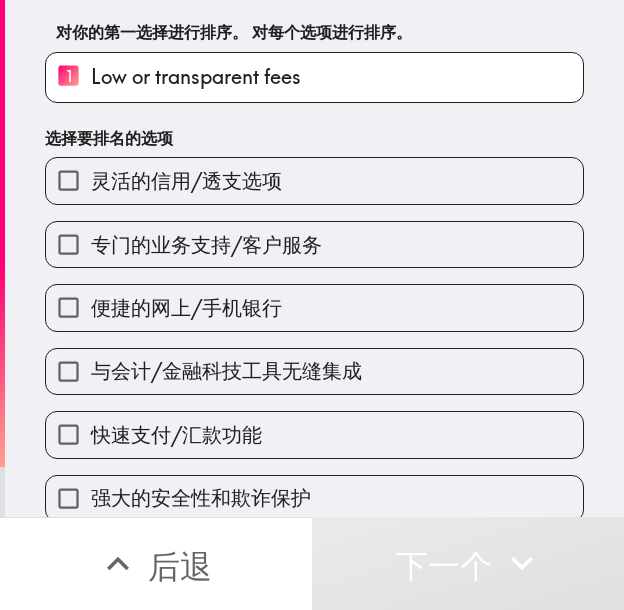 scroll, scrollTop: 108, scrollLeft: 0, axis: vertical 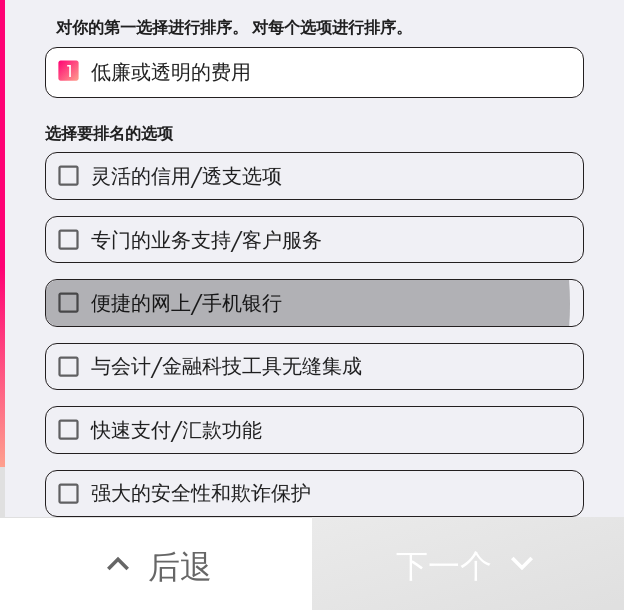 click on "便捷的网上/手机银行" at bounding box center (186, 302) 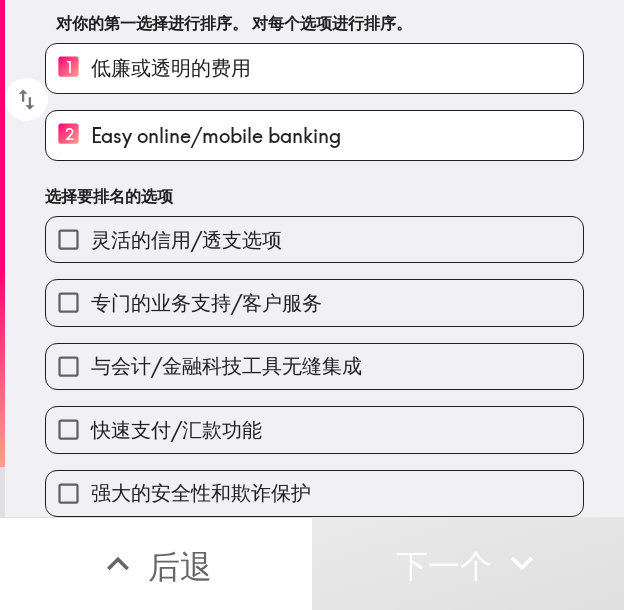 click on "快速支付/汇款功能" at bounding box center (314, 429) 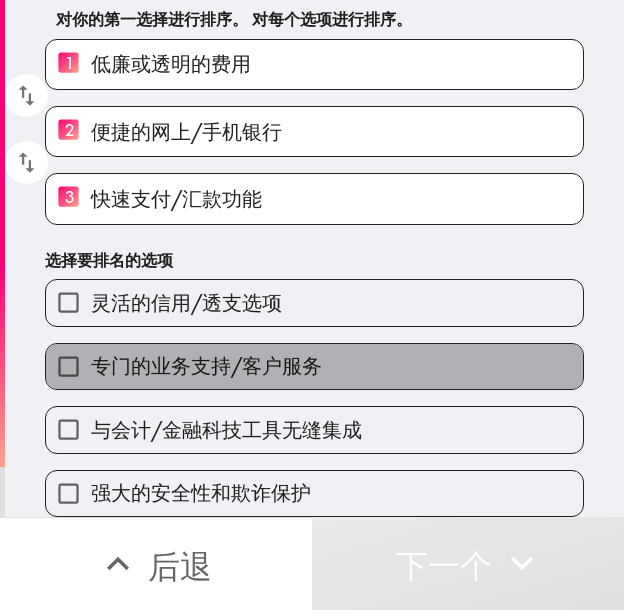 click on "专门的业务支持/客户服务" at bounding box center [314, 366] 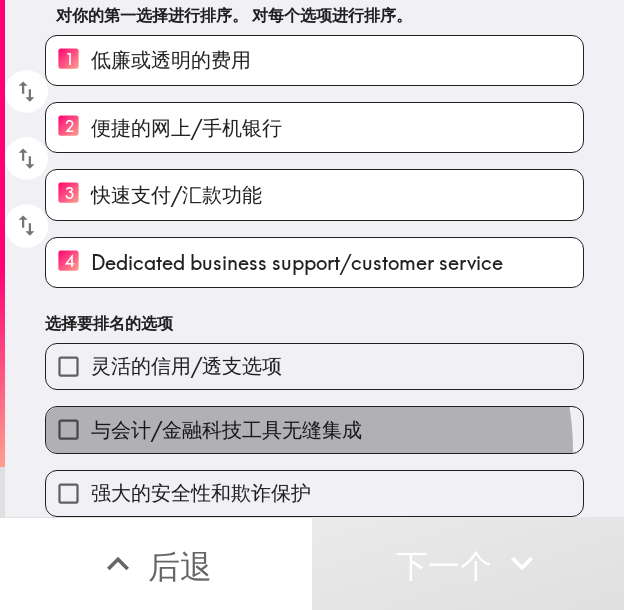 click on "与会计/金融科技工具无缝集成" at bounding box center (314, 429) 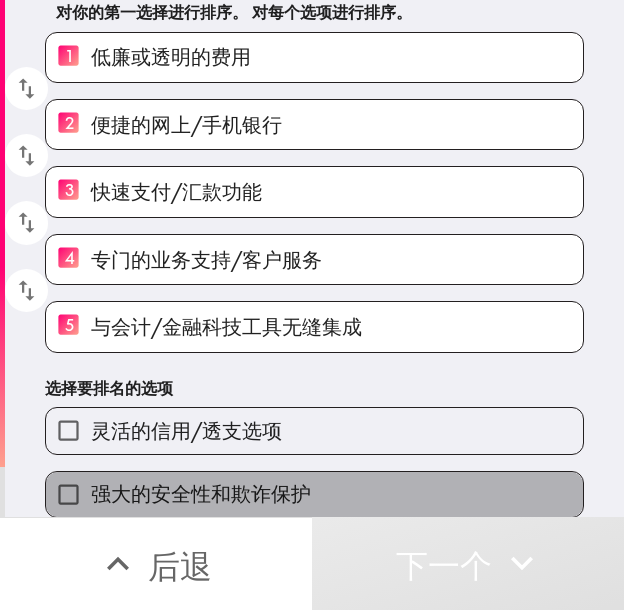 click on "强大的安全性和欺诈保护" at bounding box center [314, 494] 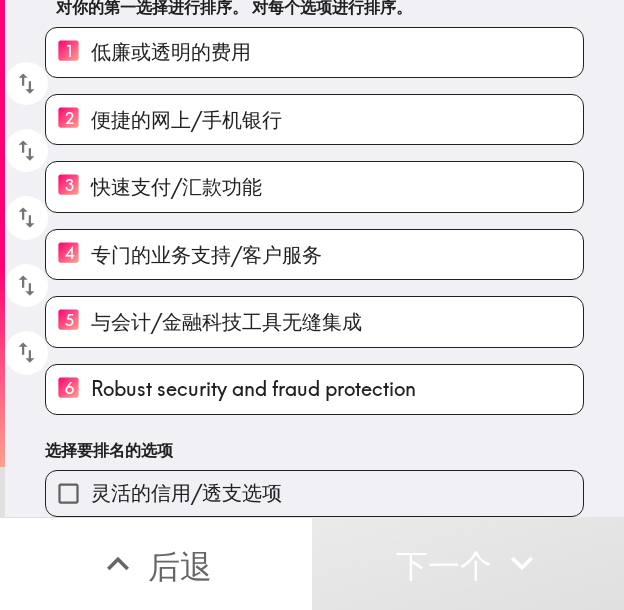 click on "灵活的信用/透支选项" at bounding box center [314, 493] 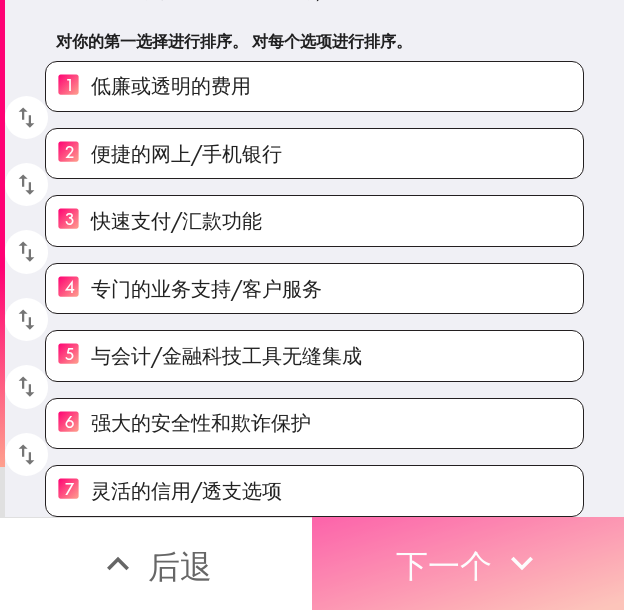 click on "下一个" at bounding box center [444, 566] 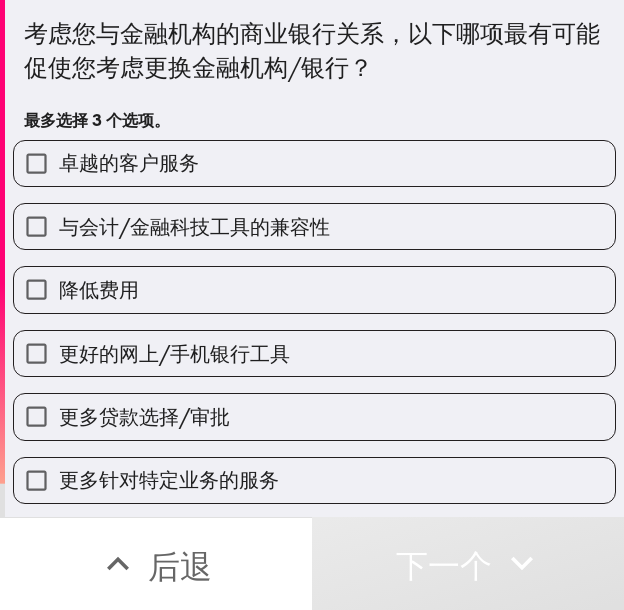 click on "卓越的客户服务" at bounding box center [314, 163] 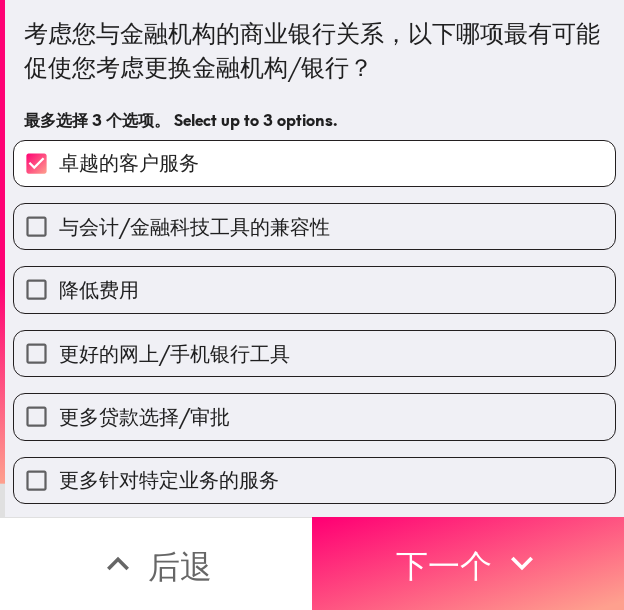 click on "更好的网上/手机银行工具" at bounding box center (174, 353) 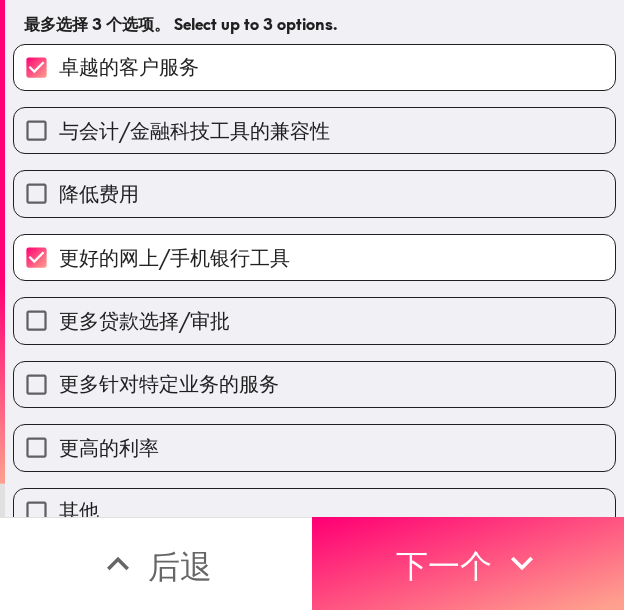 scroll, scrollTop: 129, scrollLeft: 0, axis: vertical 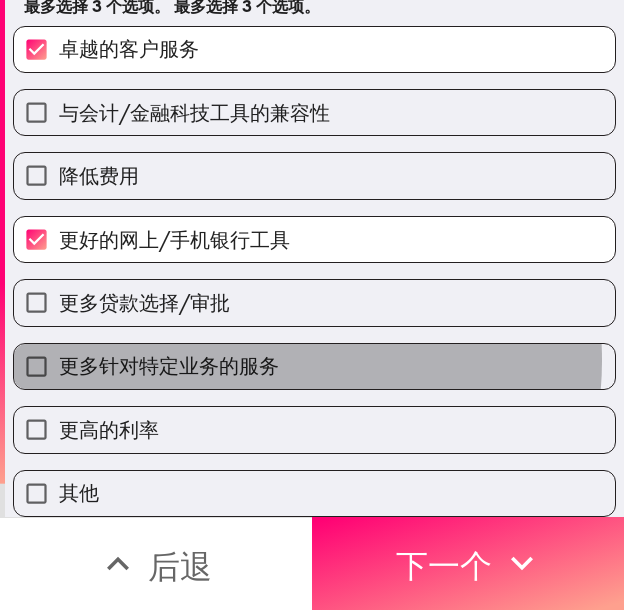 click on "更多针对特定业务的服务" at bounding box center (169, 365) 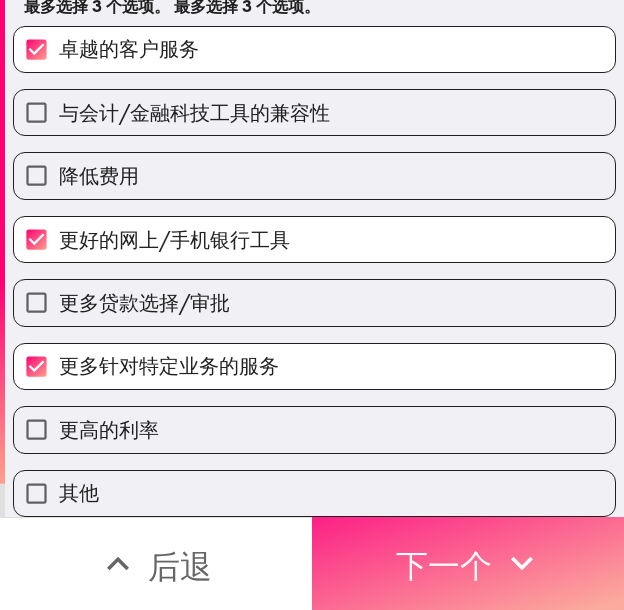 click on "下一个" at bounding box center [444, 563] 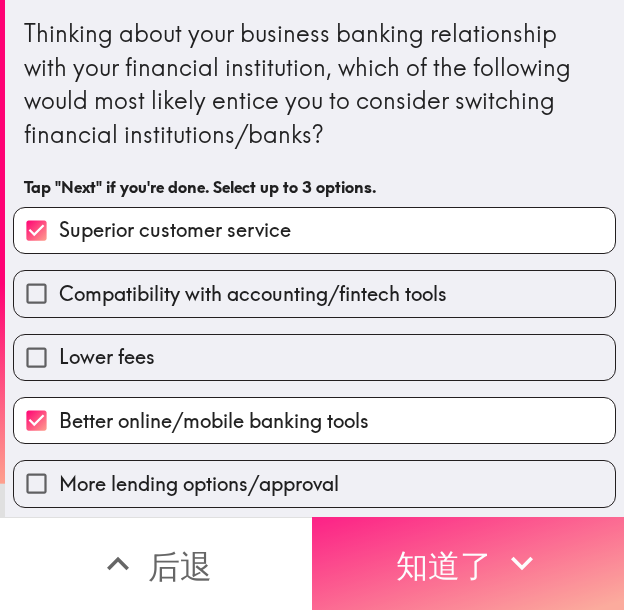scroll, scrollTop: 0, scrollLeft: 0, axis: both 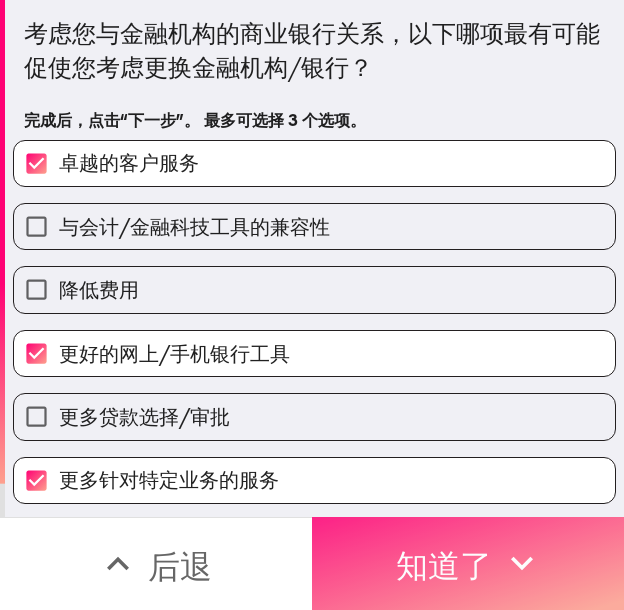 click on "知道了" at bounding box center [444, 566] 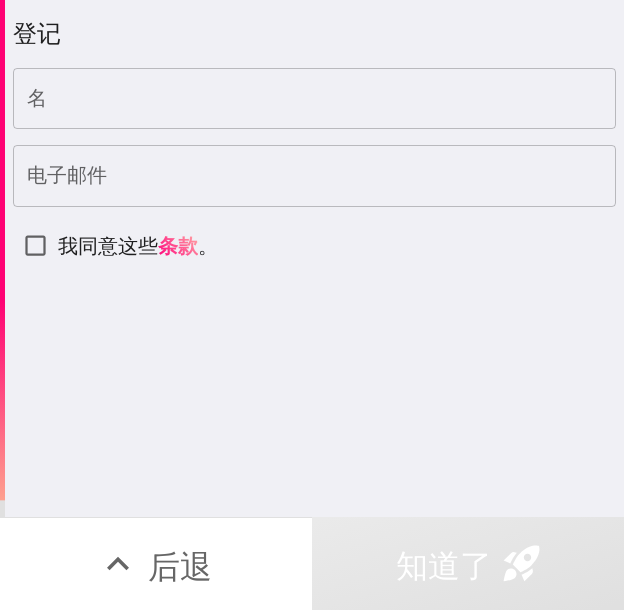 type 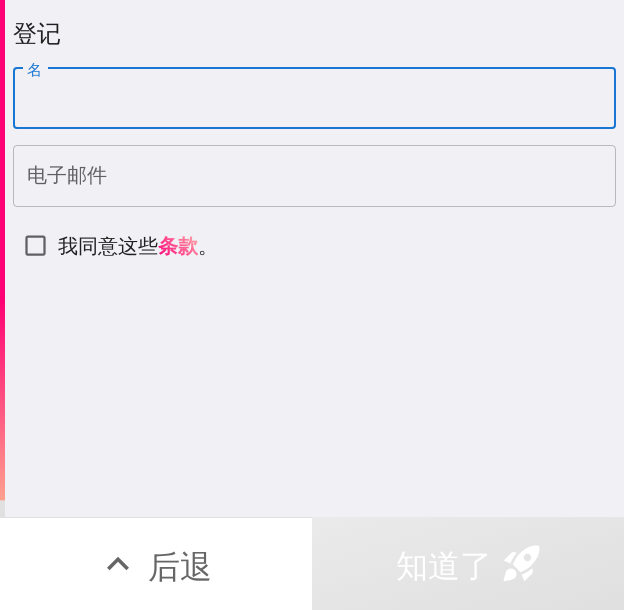 paste on "[LAST]" 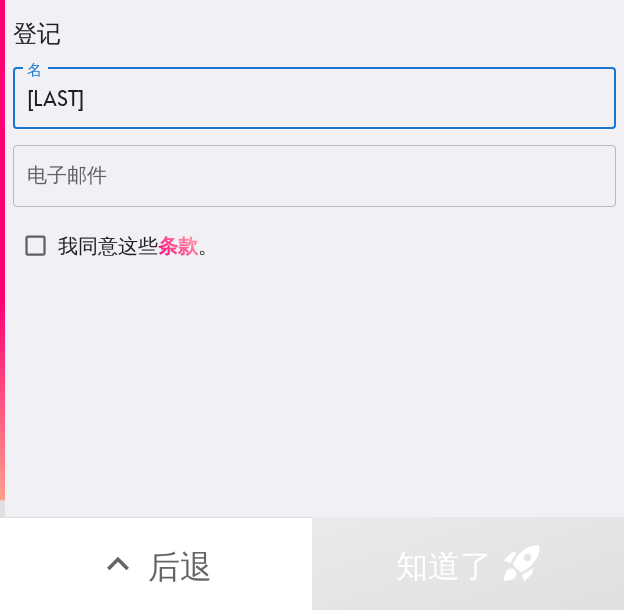 type on "[LAST]" 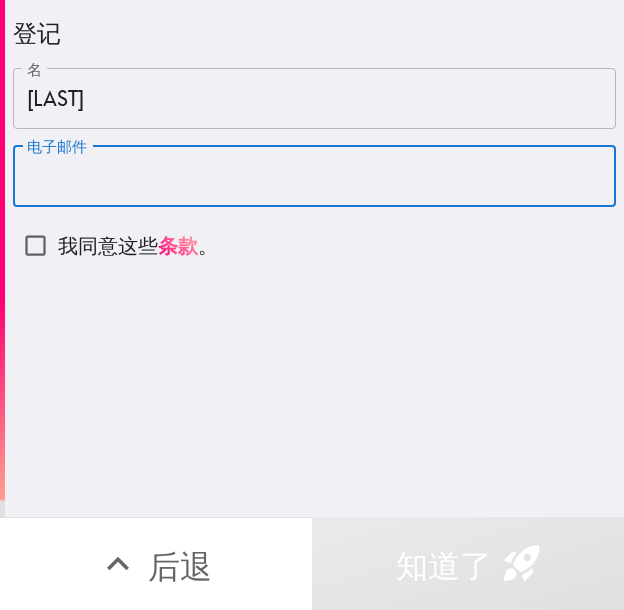 click on "电子邮件" at bounding box center (314, 176) 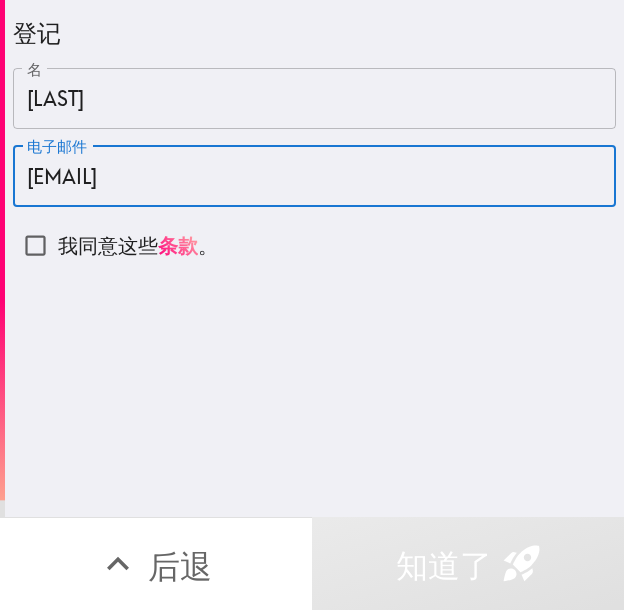 type on "williamdiaz64864@gmail.com" 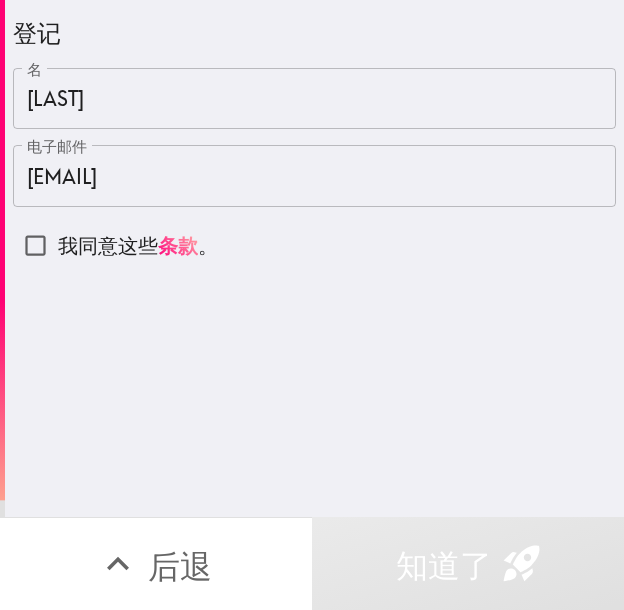 click on "我同意这些" at bounding box center (108, 245) 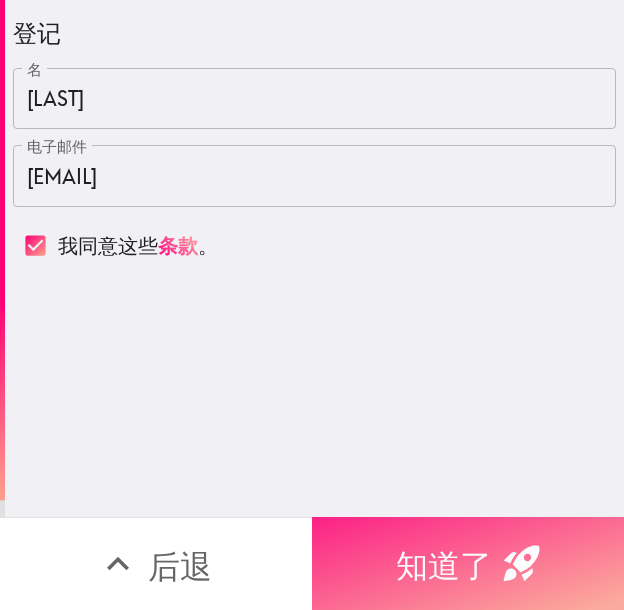 click on "知道了" at bounding box center [444, 566] 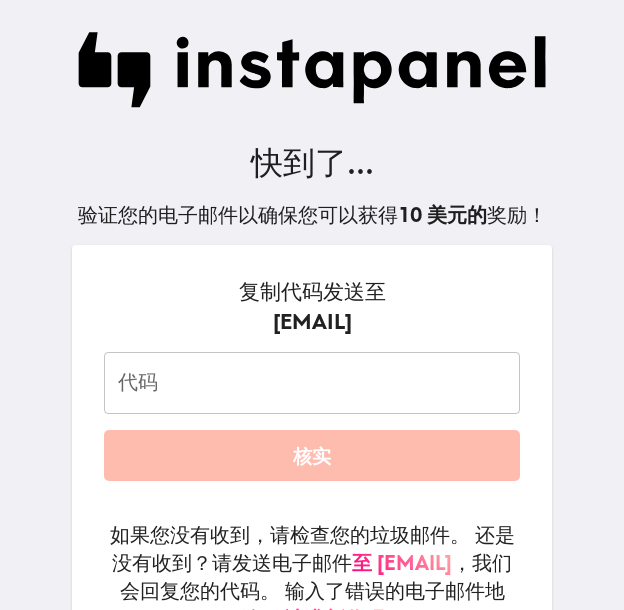 click on "代码" at bounding box center (312, 383) 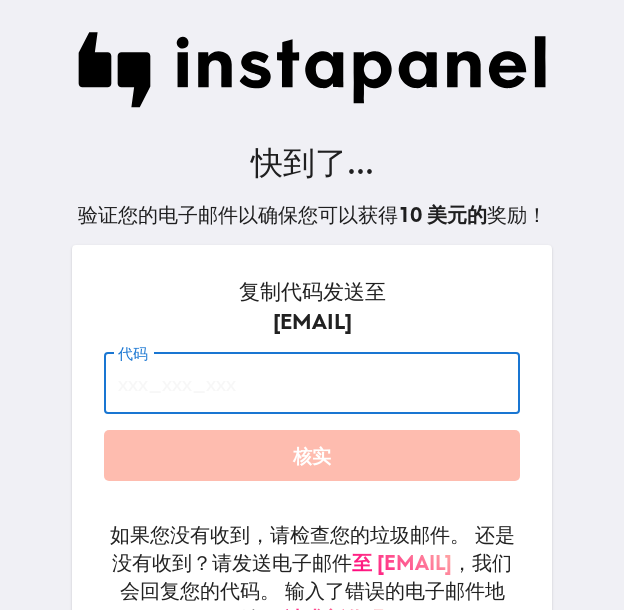 paste on "TPL_Mga_43D" 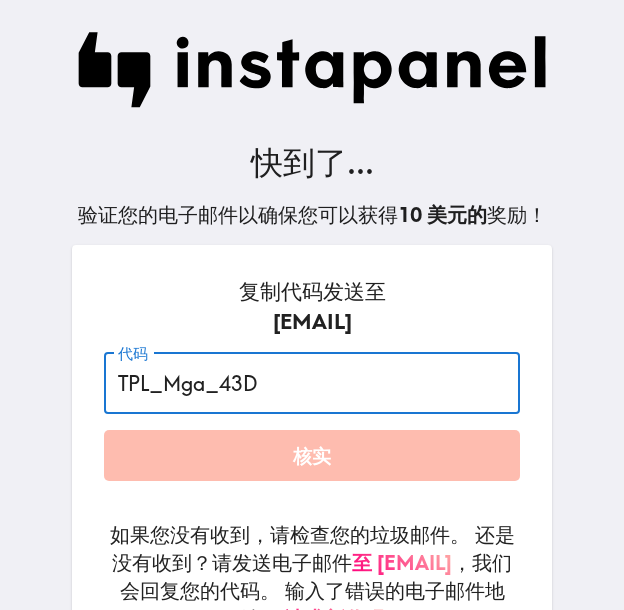 type on "TPL_Mga_43D" 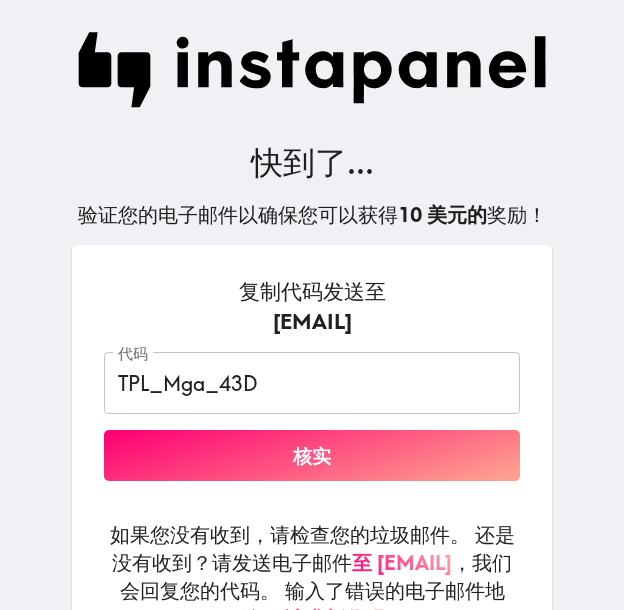 click on "核实" at bounding box center (312, 455) 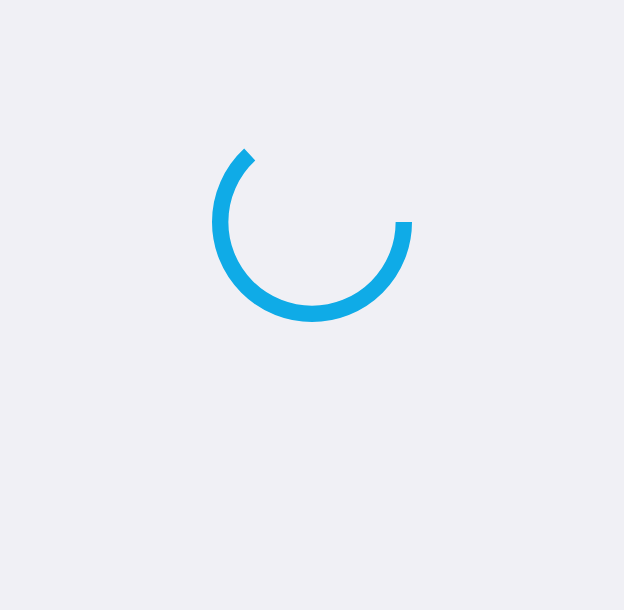 scroll, scrollTop: 0, scrollLeft: 0, axis: both 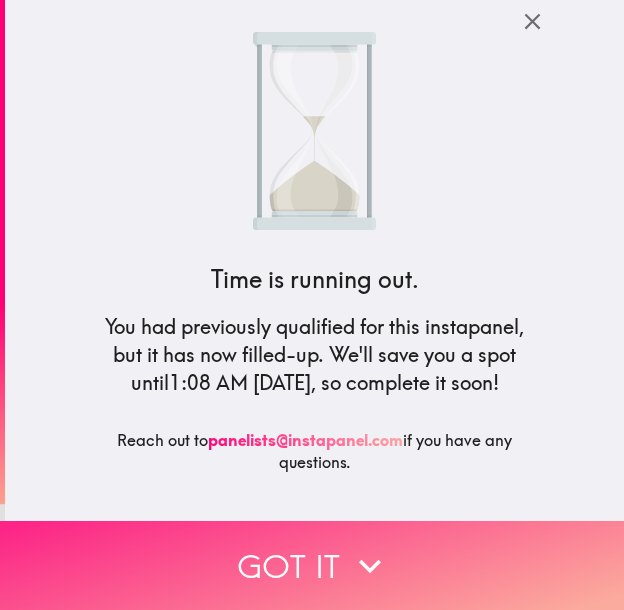 click on "Got it" at bounding box center (312, 565) 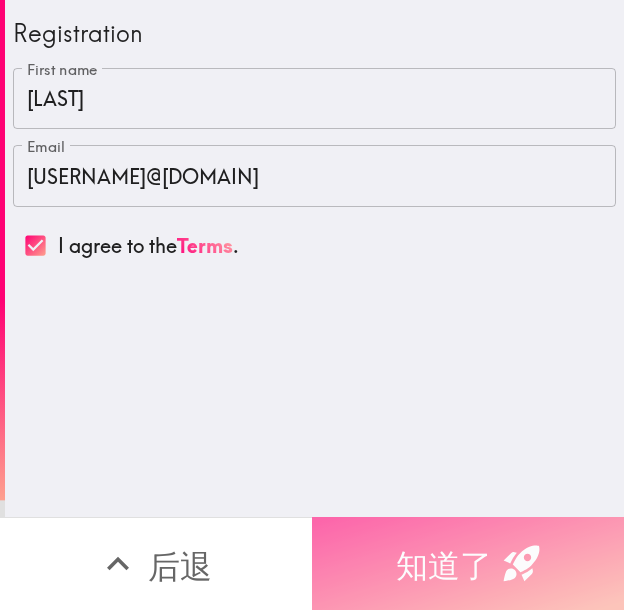click on "知道了" at bounding box center (444, 566) 